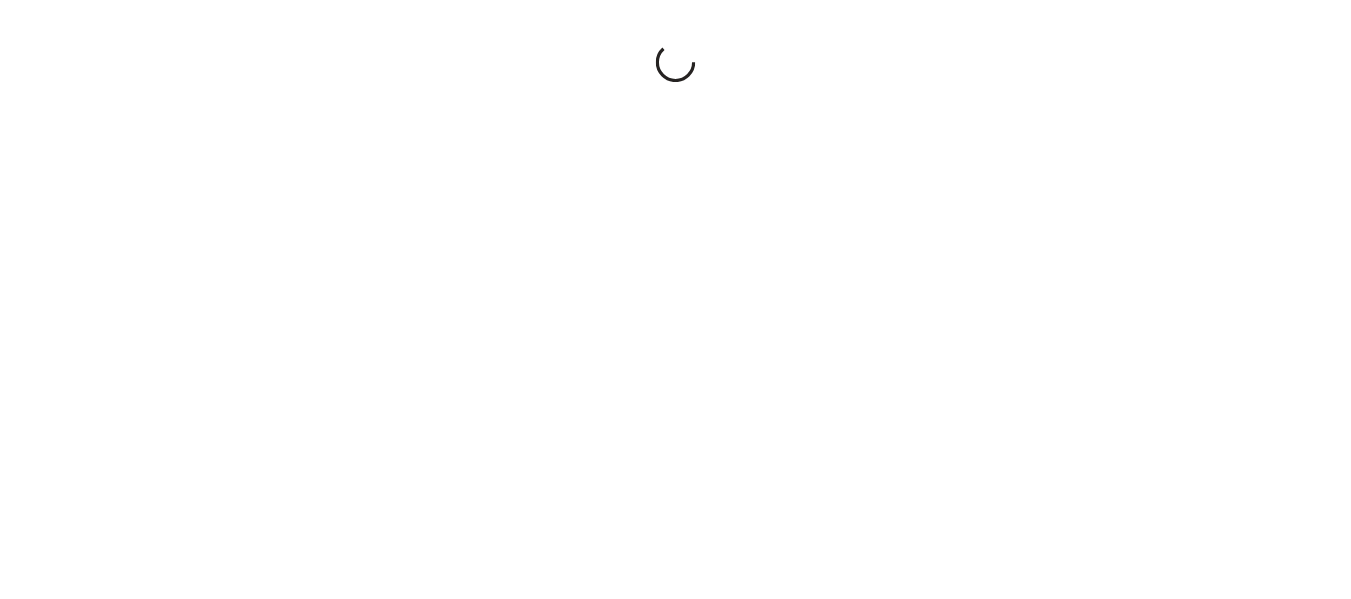 scroll, scrollTop: 0, scrollLeft: 0, axis: both 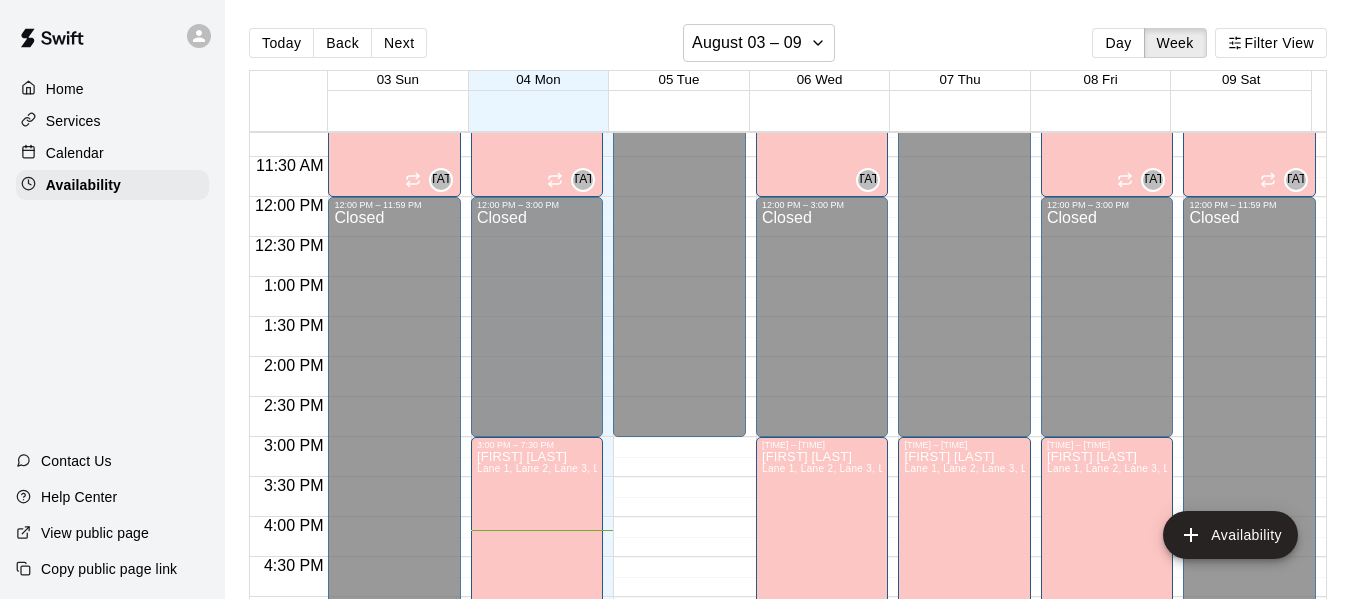 click on "Calendar" at bounding box center [75, 153] 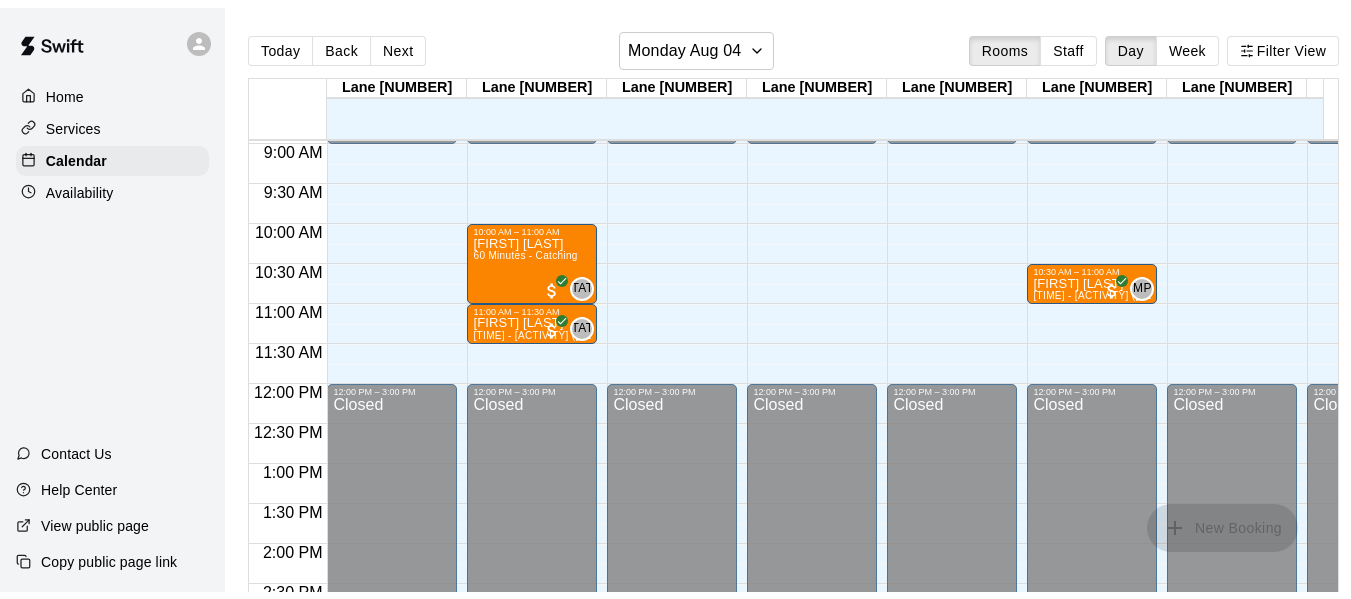 scroll, scrollTop: 713, scrollLeft: 0, axis: vertical 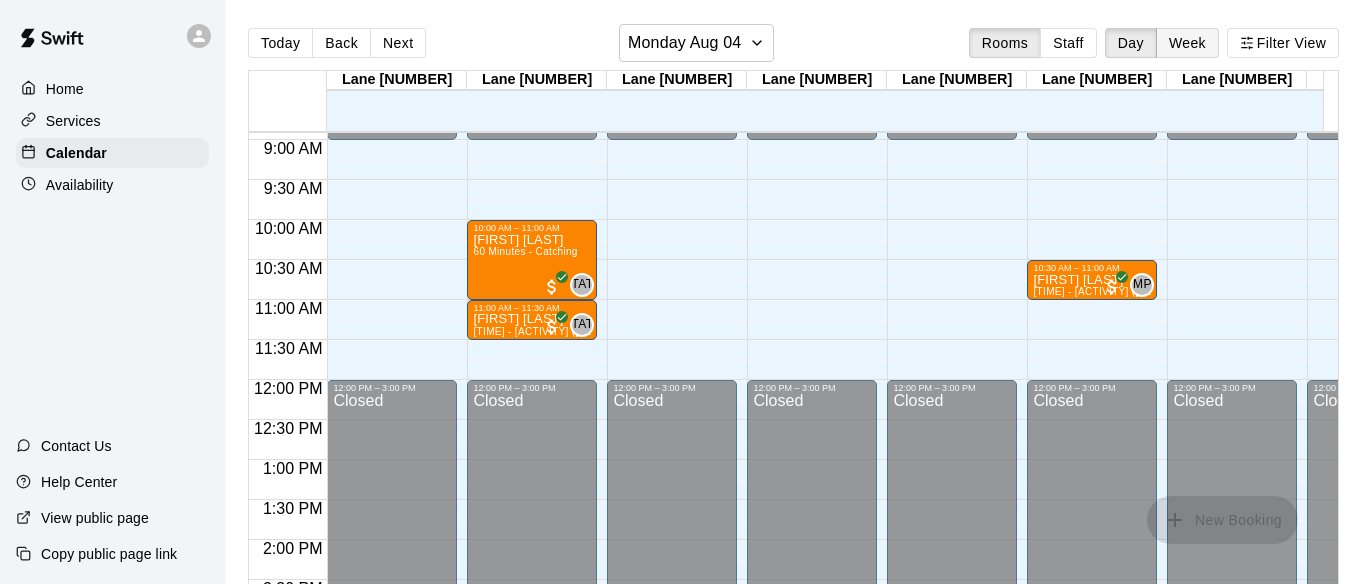 click on "Week" at bounding box center [1187, 43] 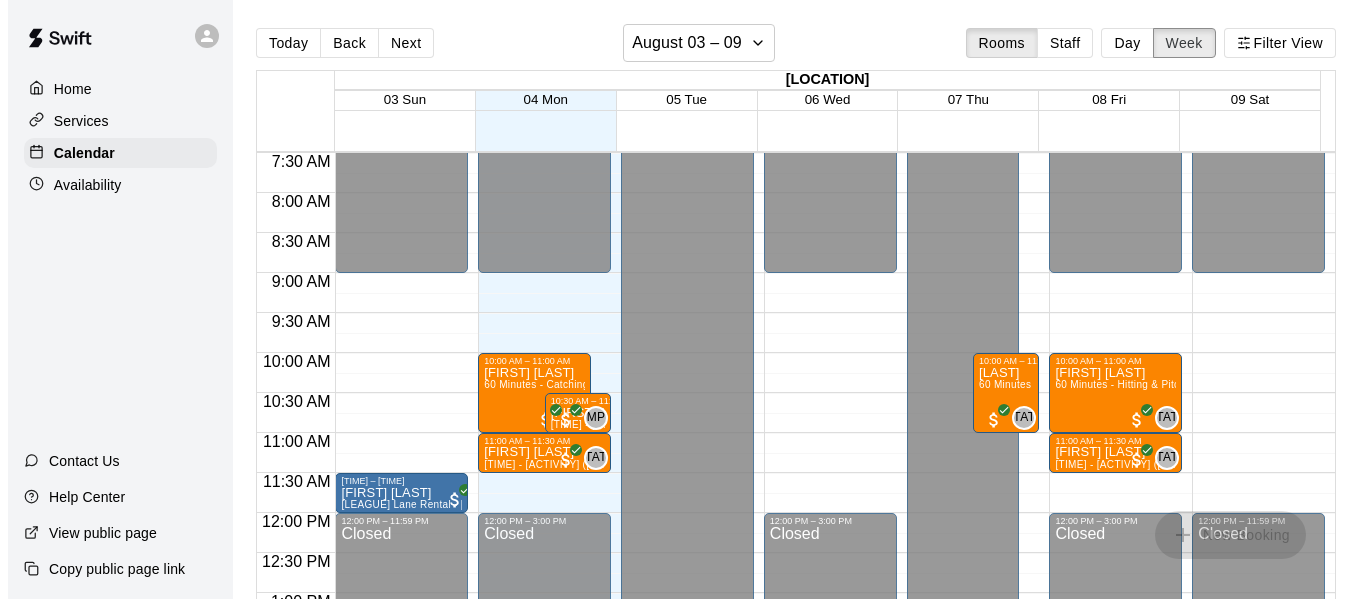 scroll, scrollTop: 601, scrollLeft: 0, axis: vertical 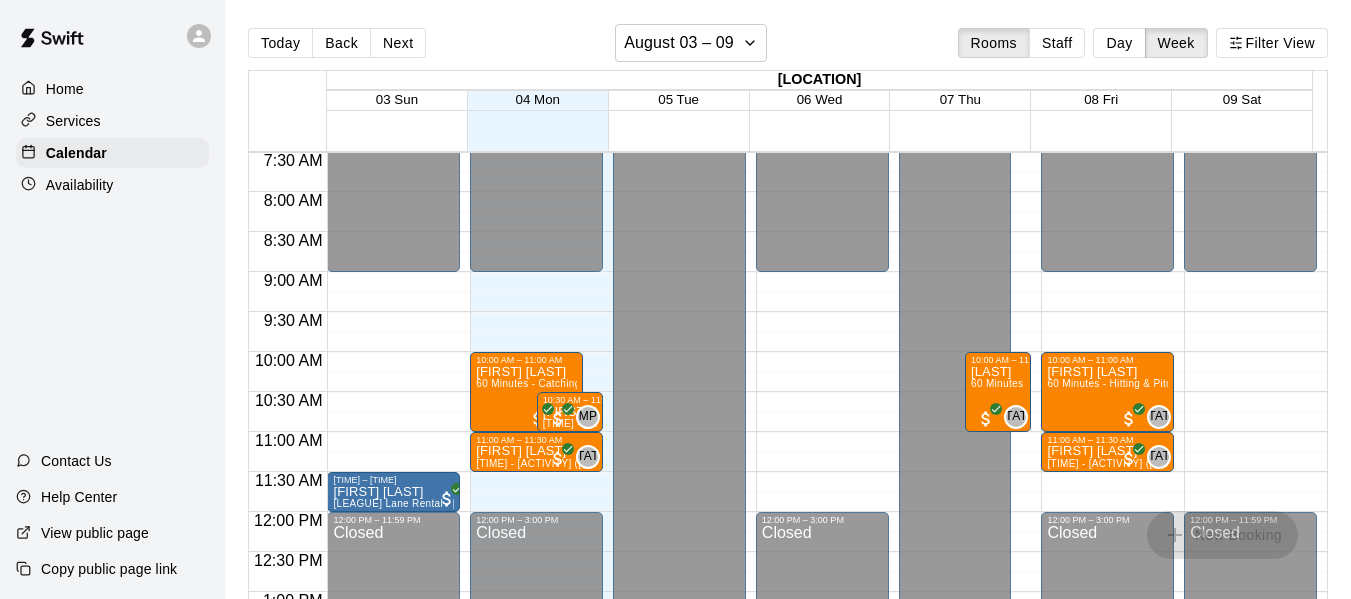 click on "Home" at bounding box center (112, 89) 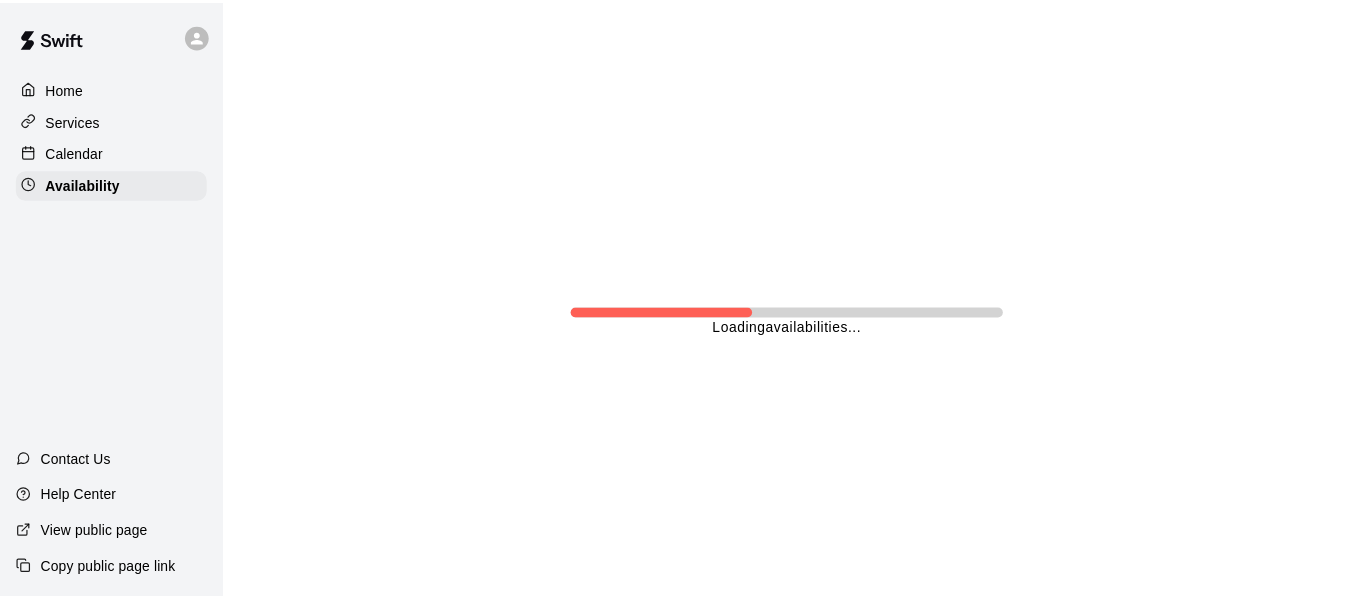 scroll, scrollTop: 0, scrollLeft: 0, axis: both 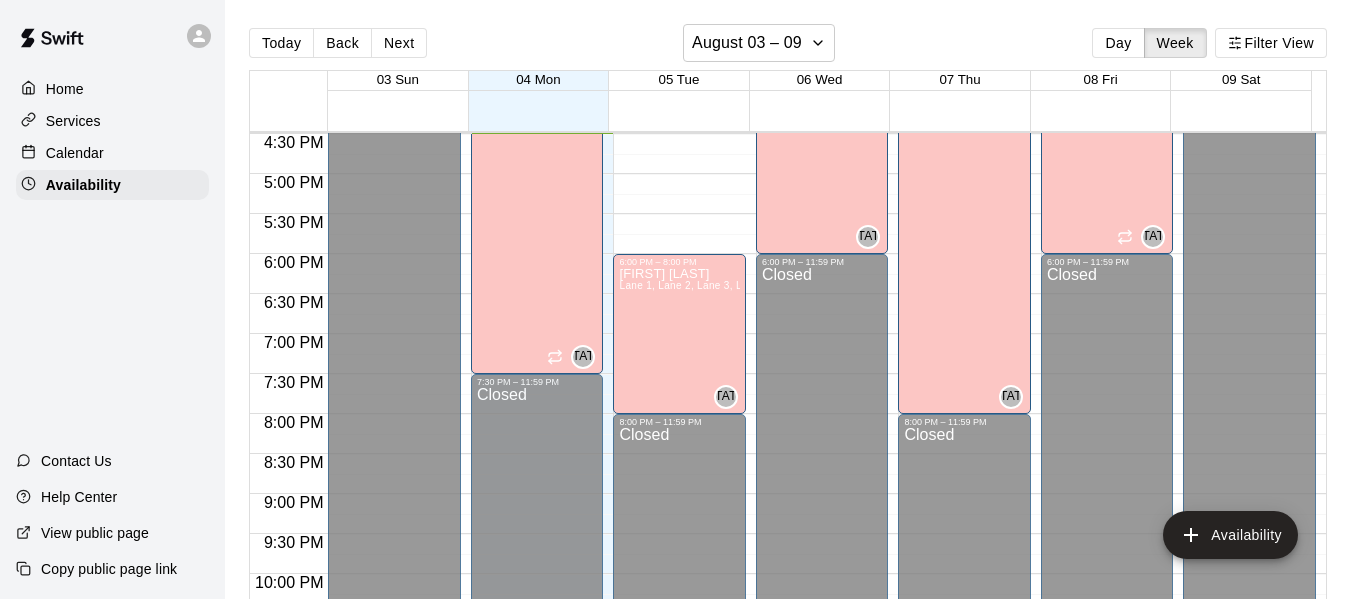 click on "Calendar" at bounding box center [75, 153] 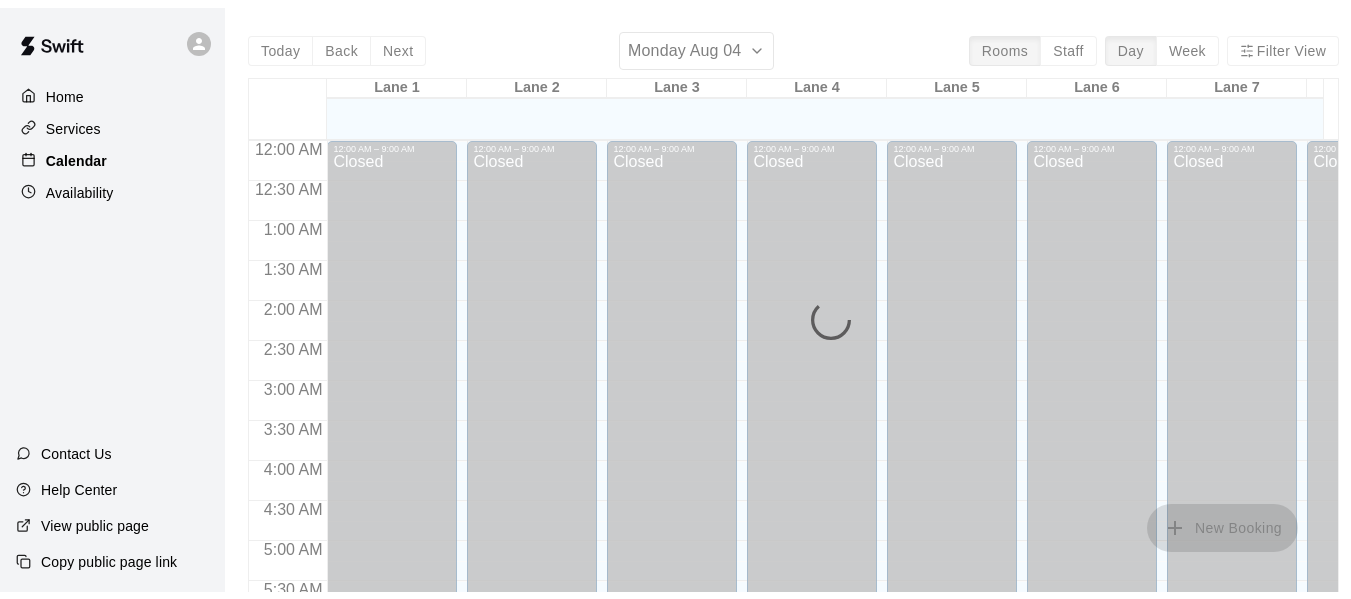scroll, scrollTop: 1319, scrollLeft: 0, axis: vertical 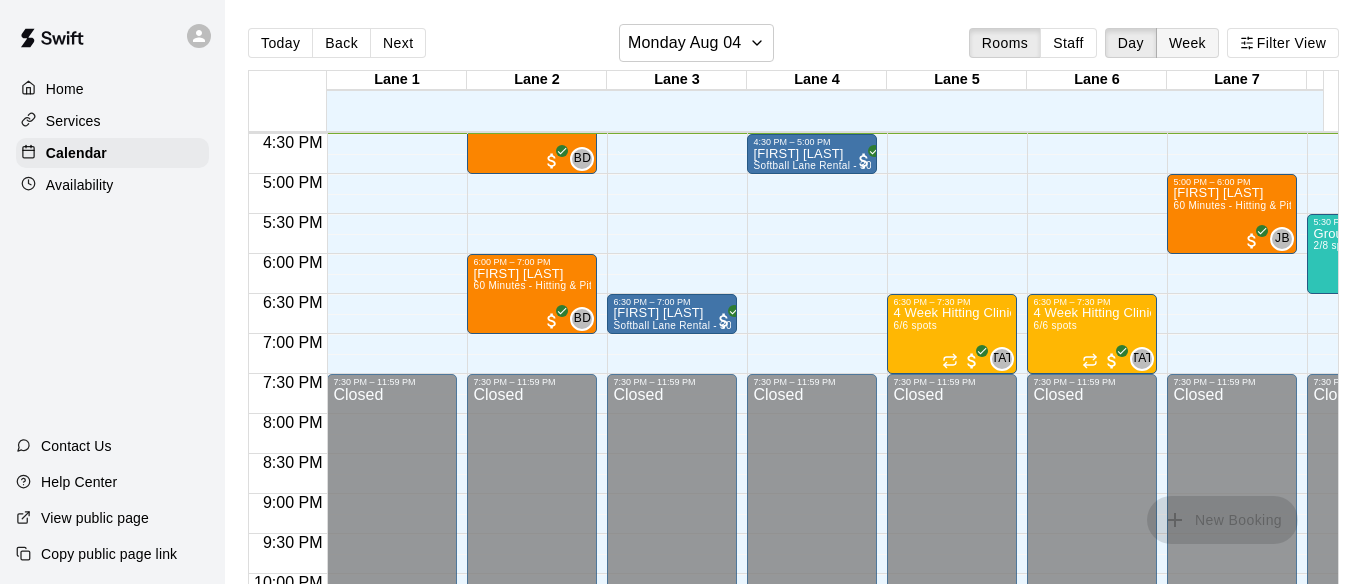 click on "Week" at bounding box center [1187, 43] 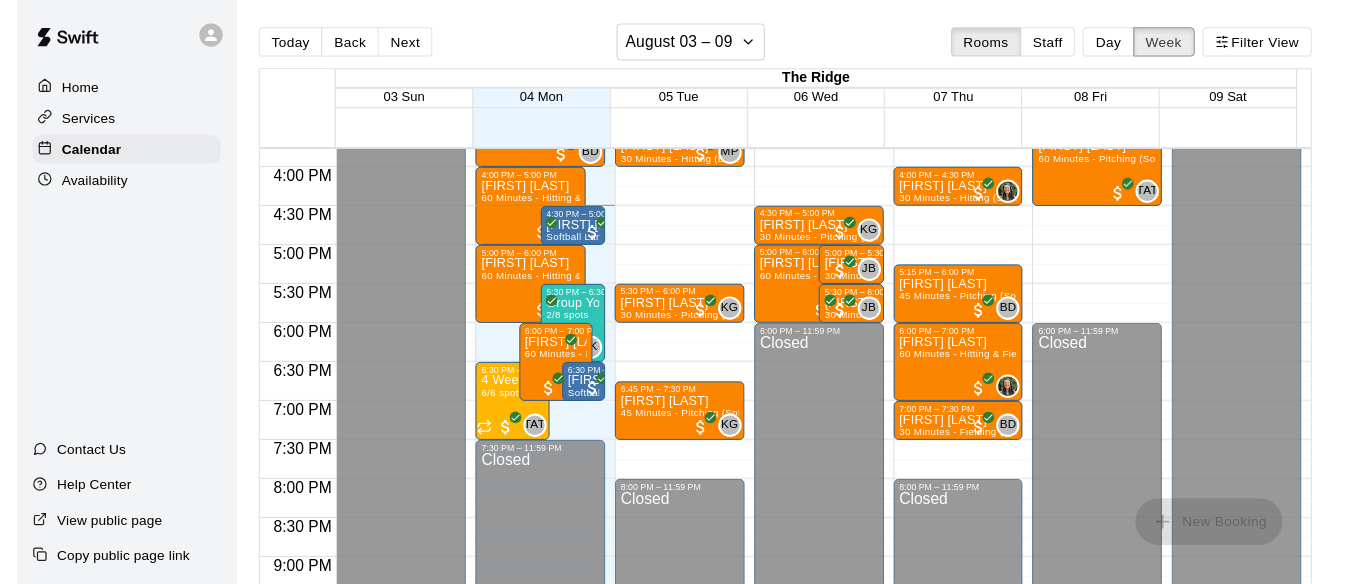 scroll, scrollTop: 1263, scrollLeft: 0, axis: vertical 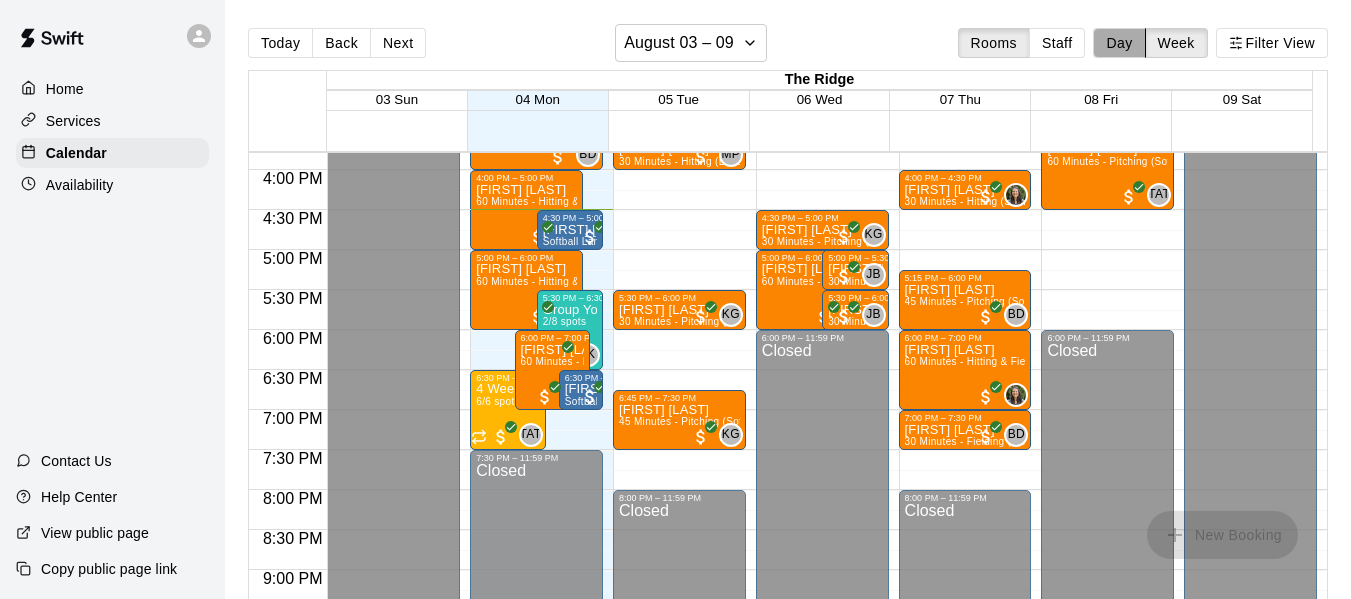 click on "Day" at bounding box center (1119, 43) 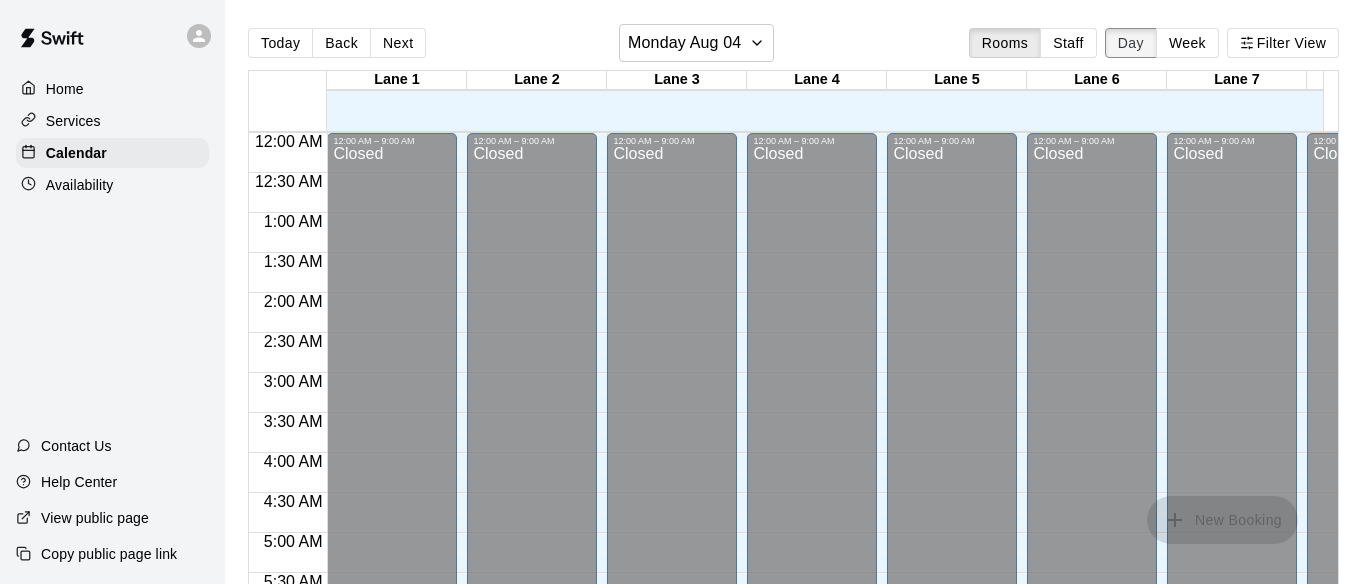 scroll, scrollTop: 1320, scrollLeft: 0, axis: vertical 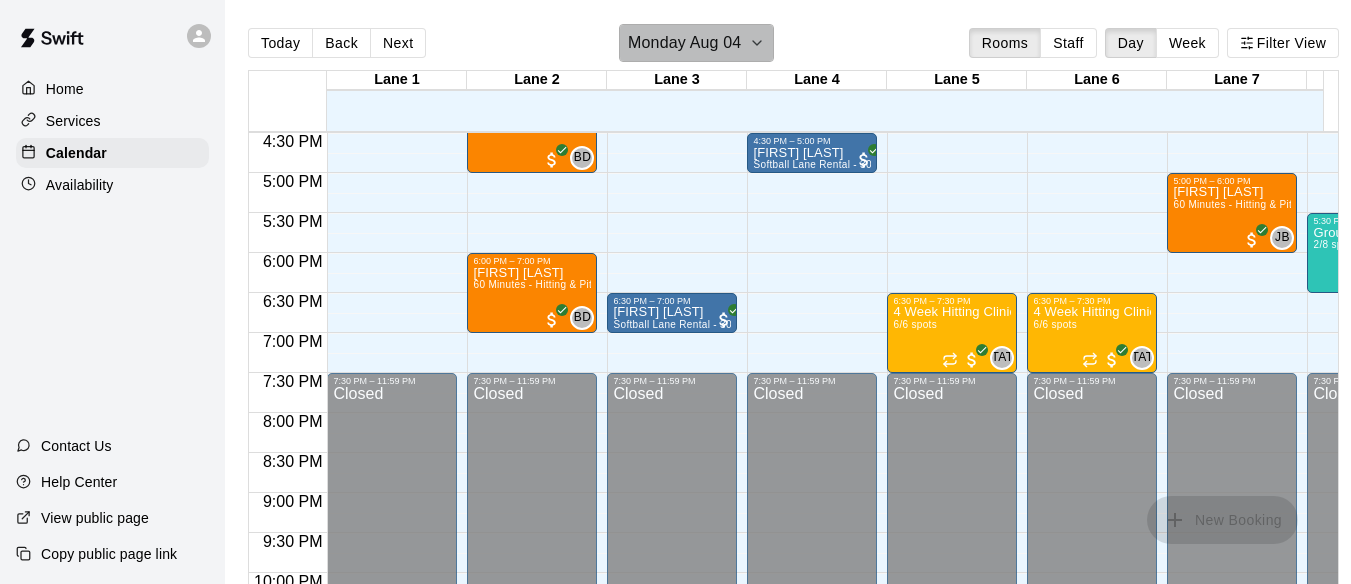 click 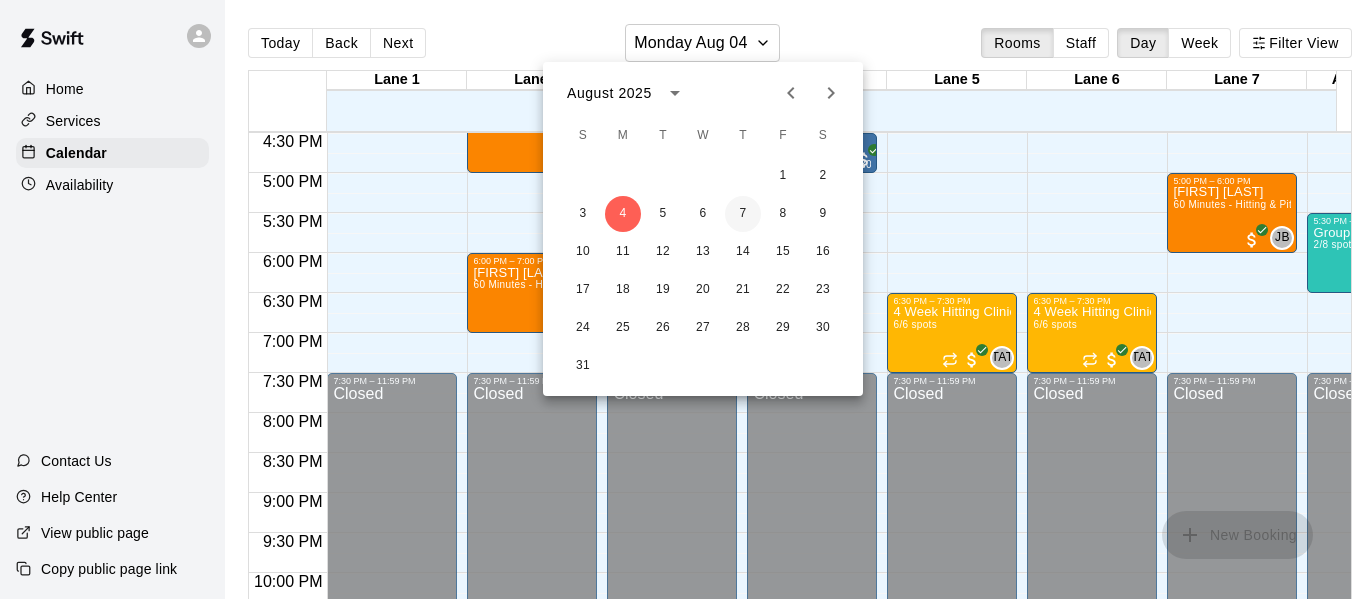 click on "7" at bounding box center [743, 214] 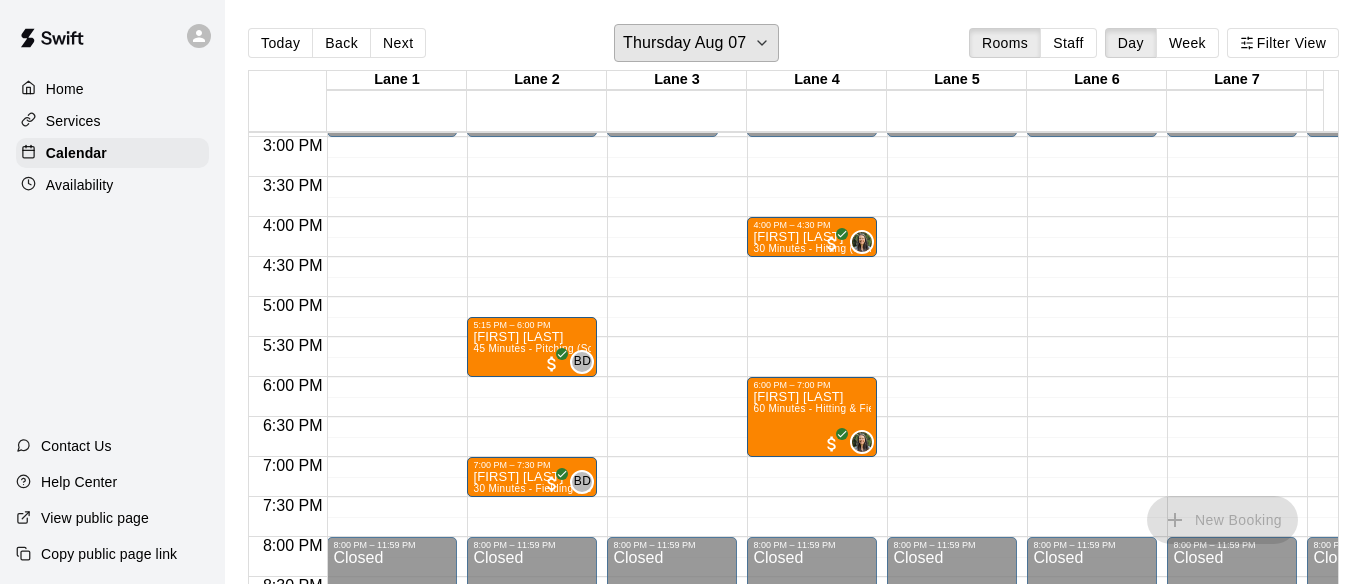 scroll, scrollTop: 1195, scrollLeft: 0, axis: vertical 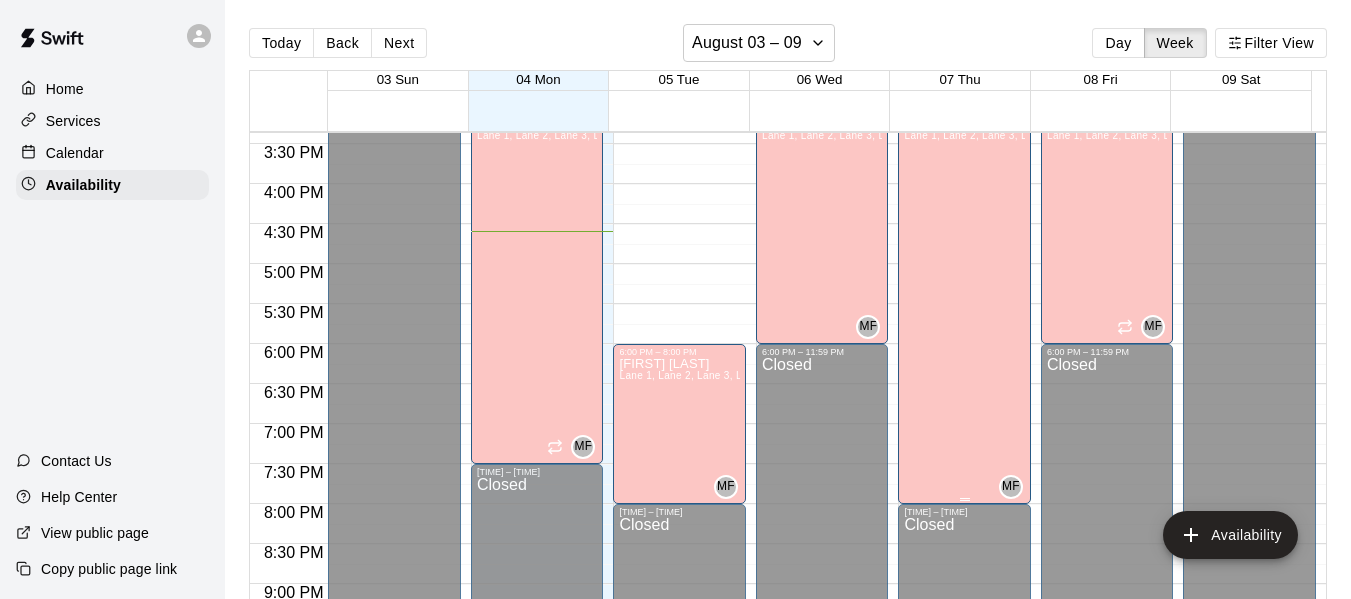 click on "Matt Field Lane 1, Lane 2, Lane 3, Lane 4, Lane 5, Lane 6, Lane 7" at bounding box center [964, 416] 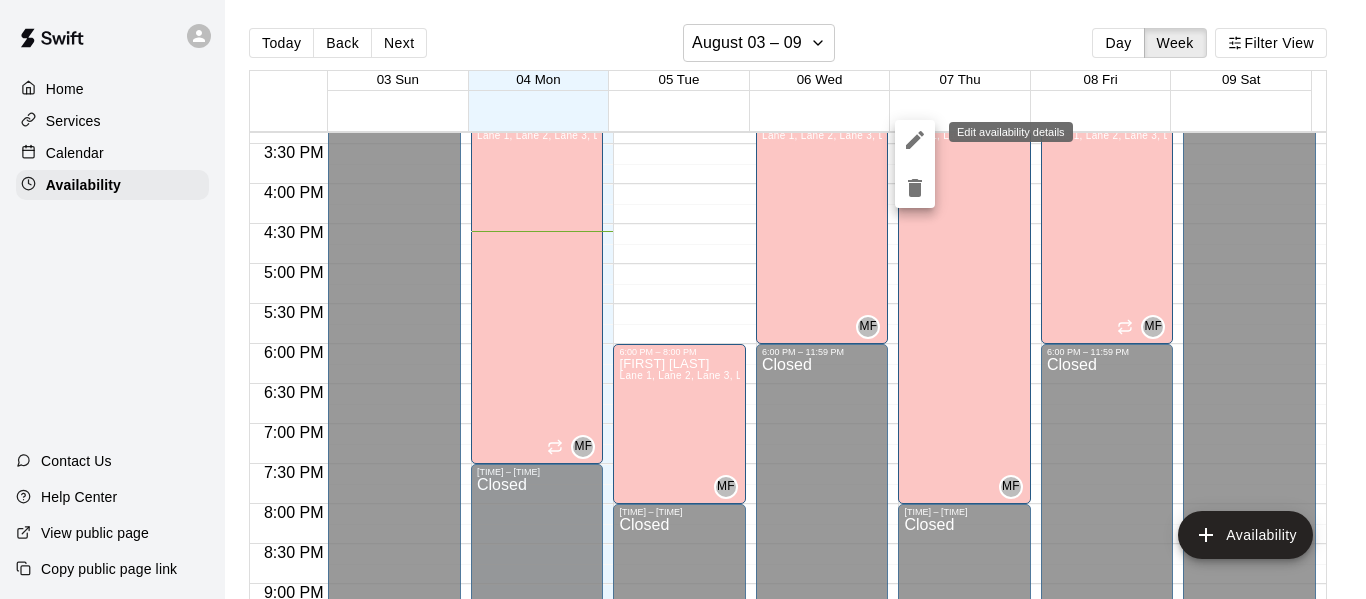 click 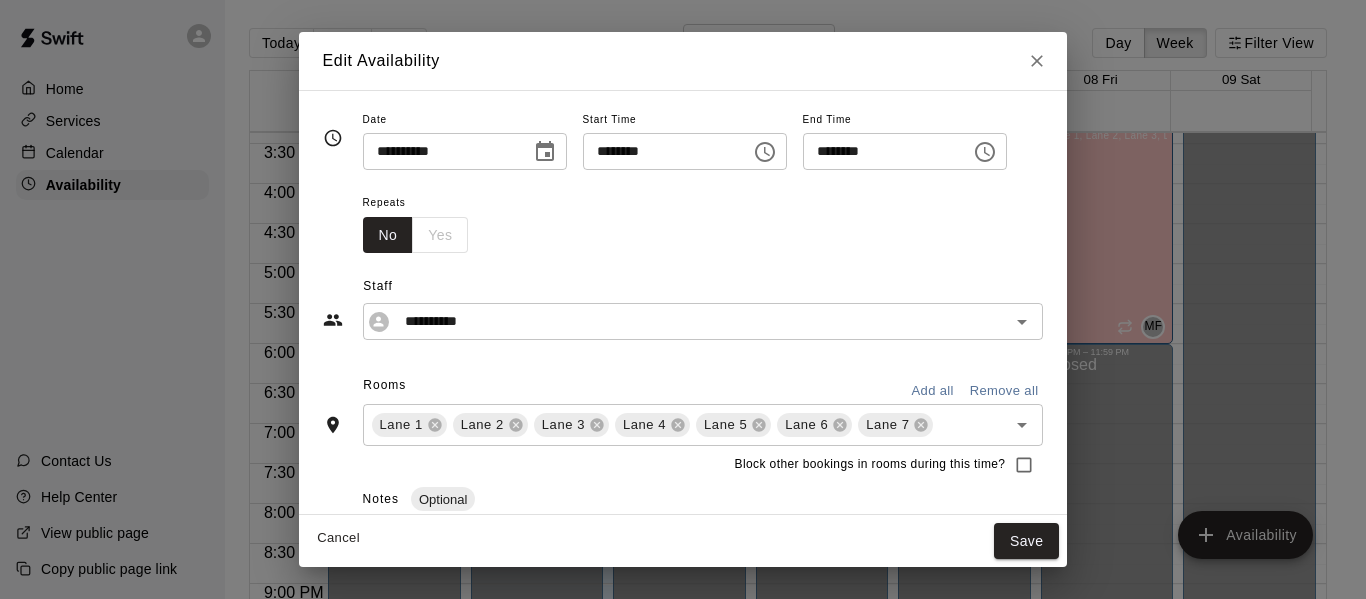 click on "********" at bounding box center [880, 151] 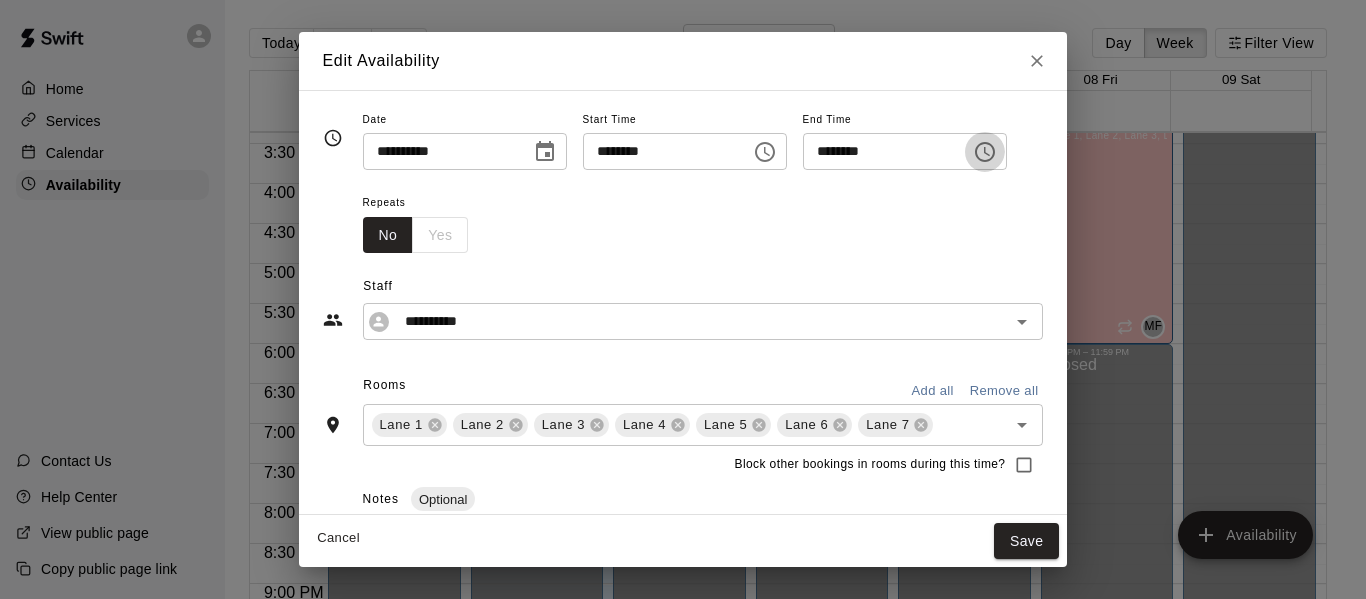 click 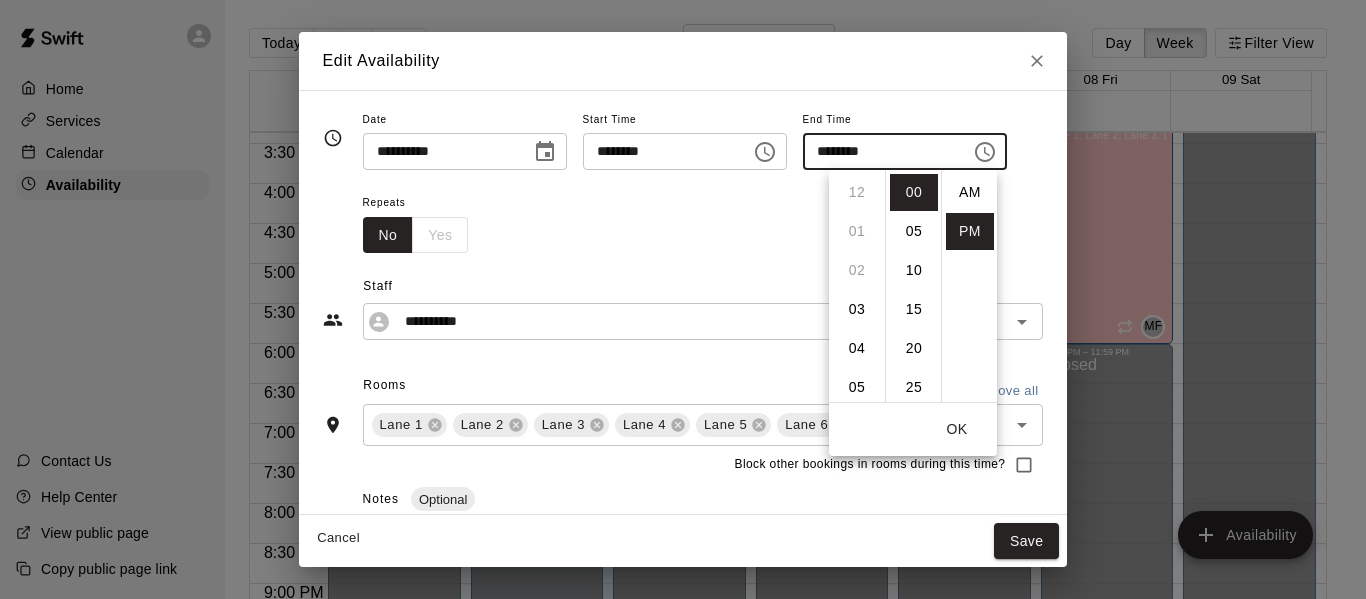 scroll, scrollTop: 312, scrollLeft: 0, axis: vertical 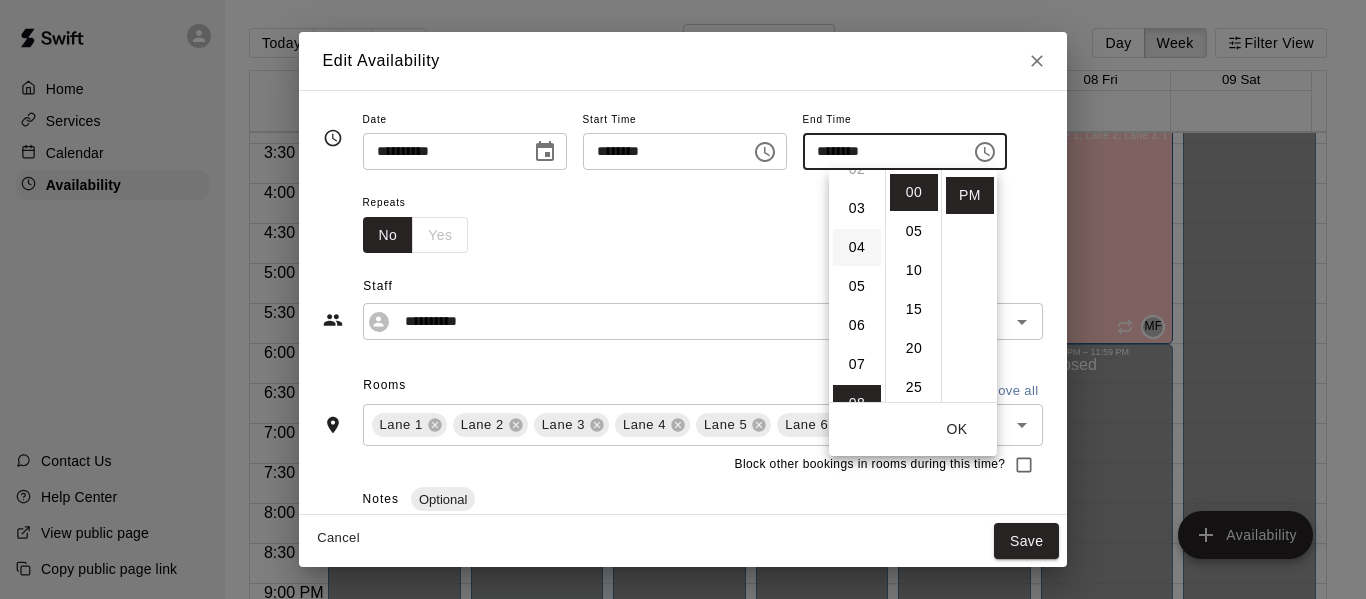 click on "04" at bounding box center (857, 247) 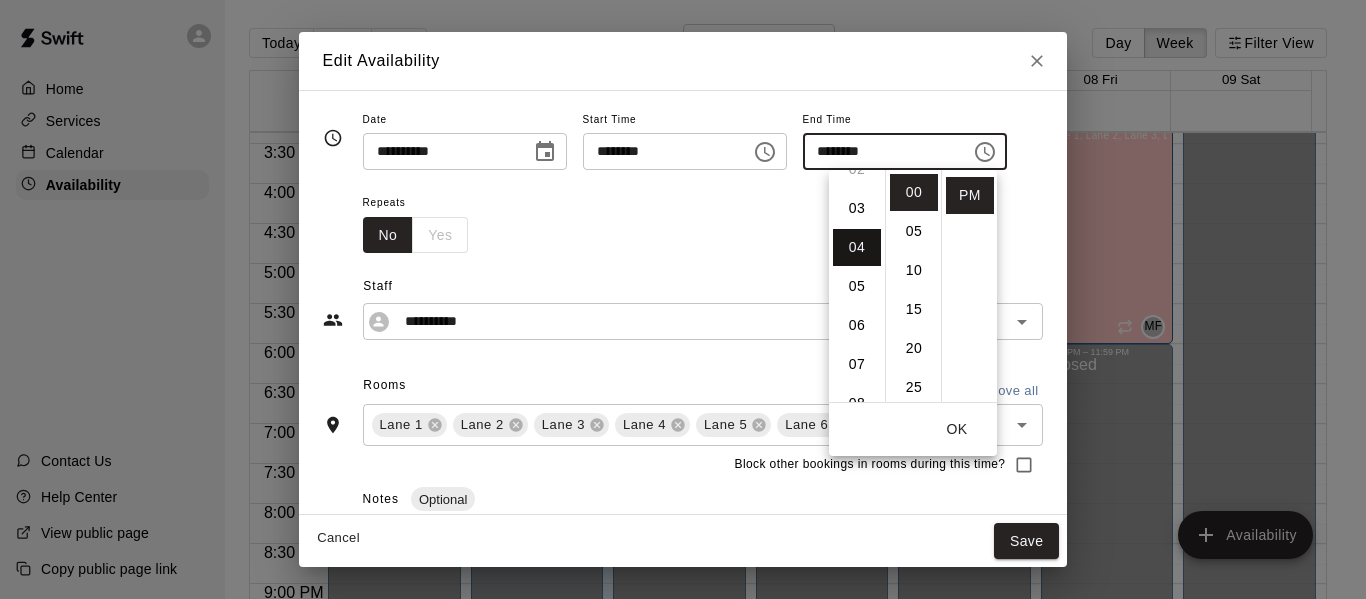 scroll, scrollTop: 156, scrollLeft: 0, axis: vertical 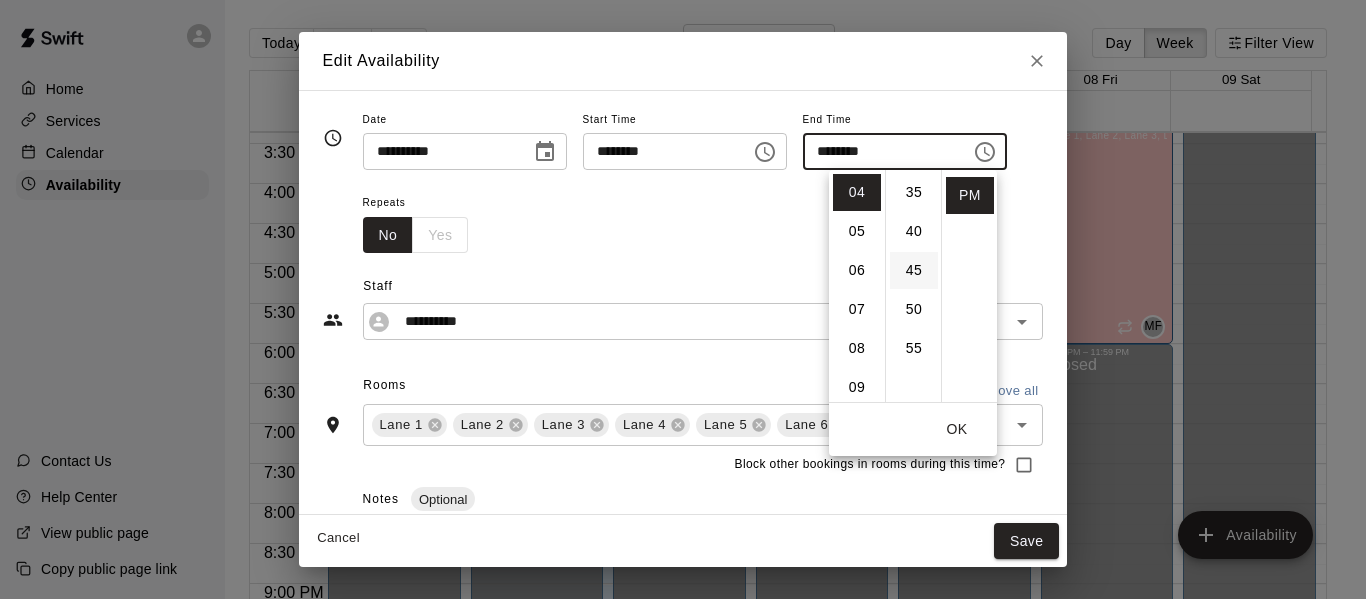 click on "45" at bounding box center (914, 270) 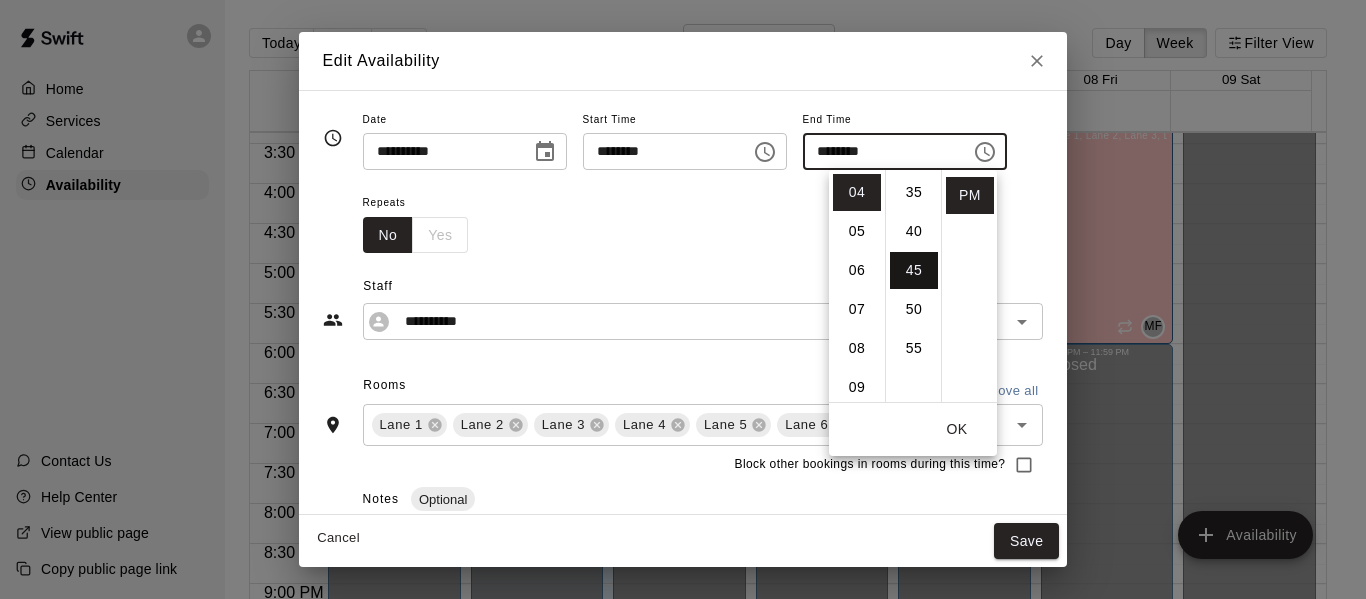 type on "********" 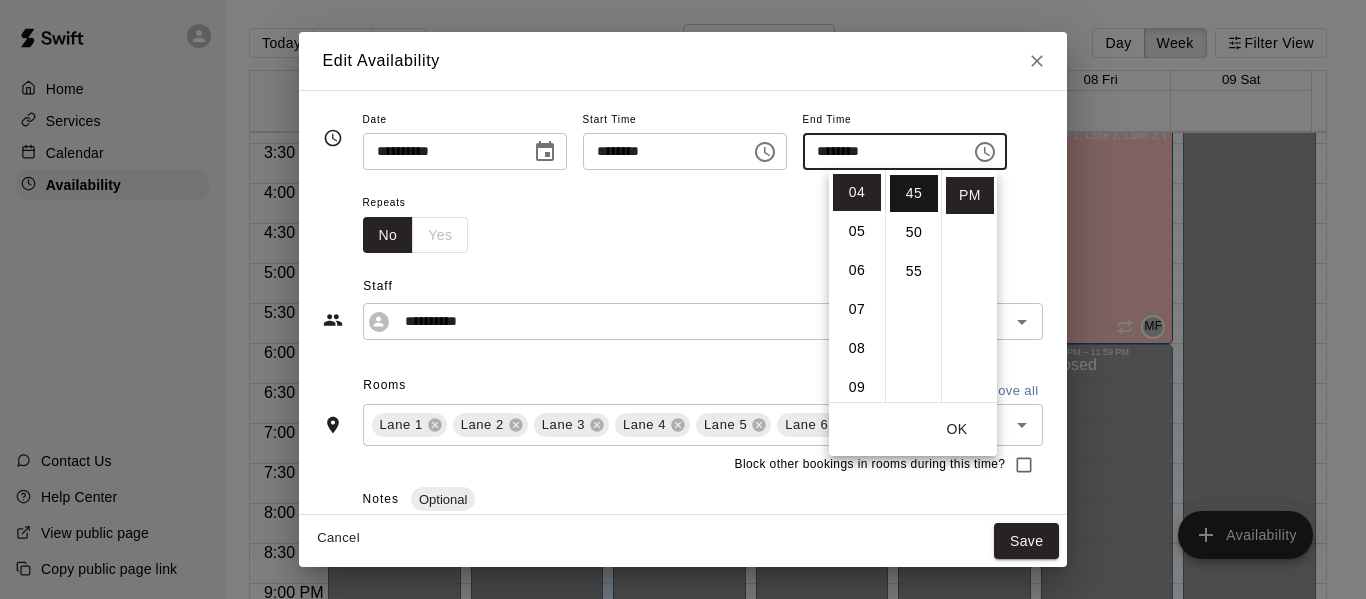 scroll, scrollTop: 351, scrollLeft: 0, axis: vertical 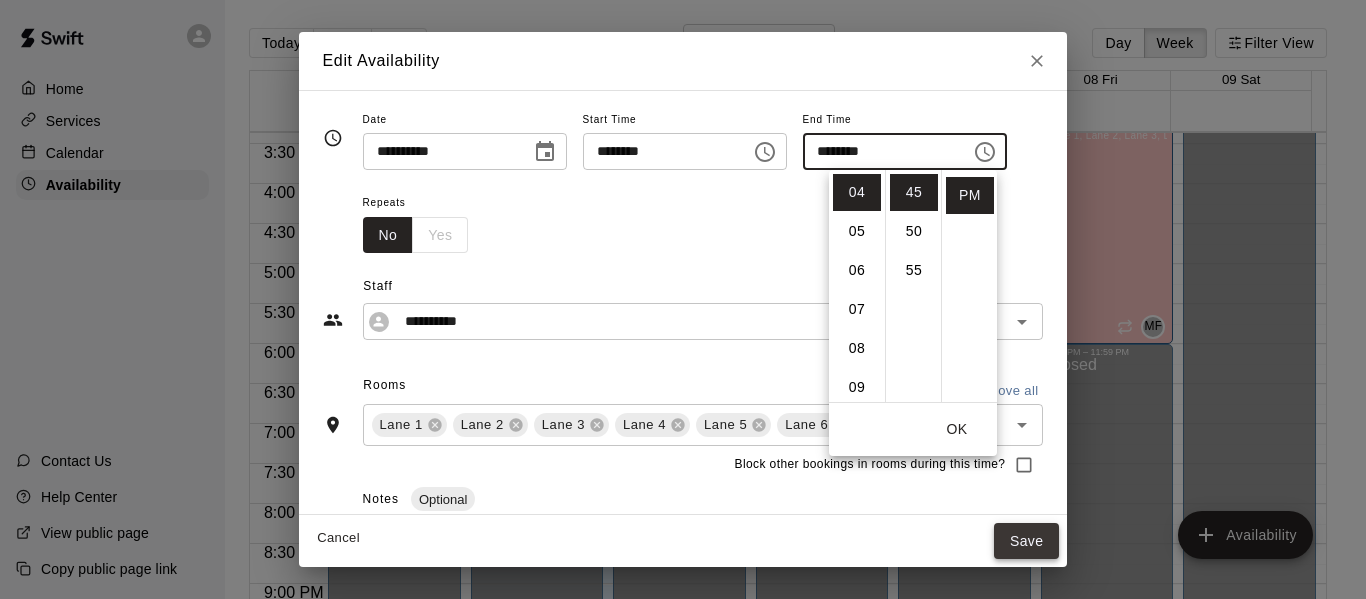 click on "Save" at bounding box center (1027, 541) 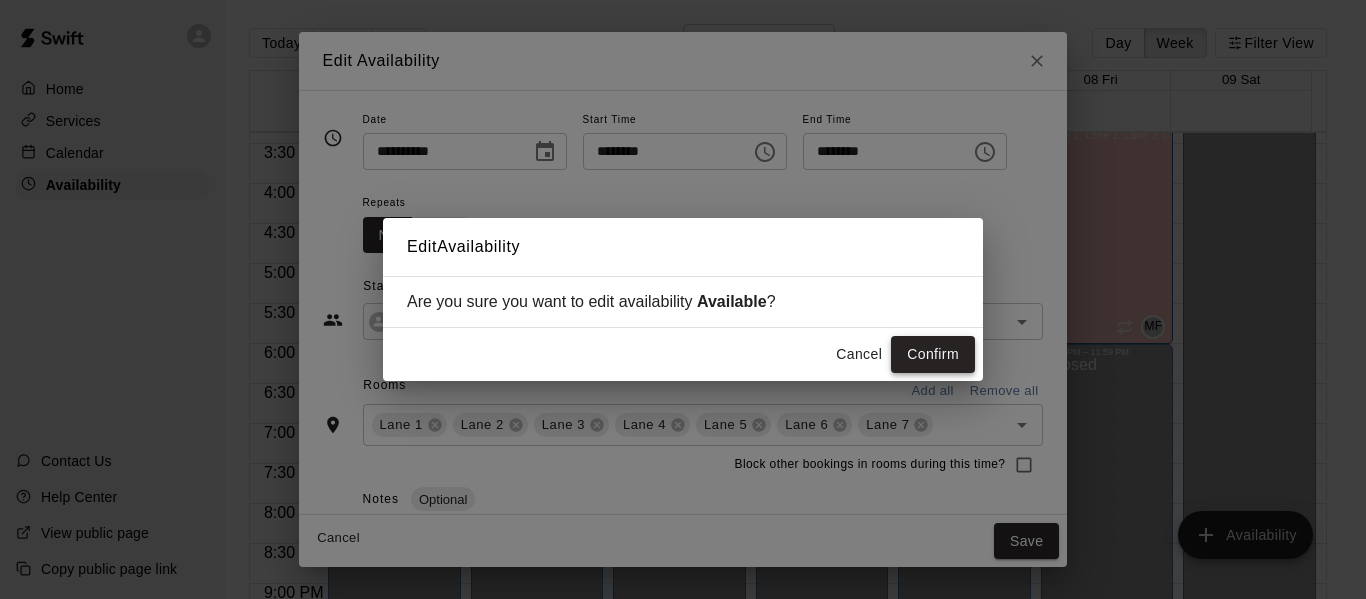 click on "Confirm" at bounding box center (933, 354) 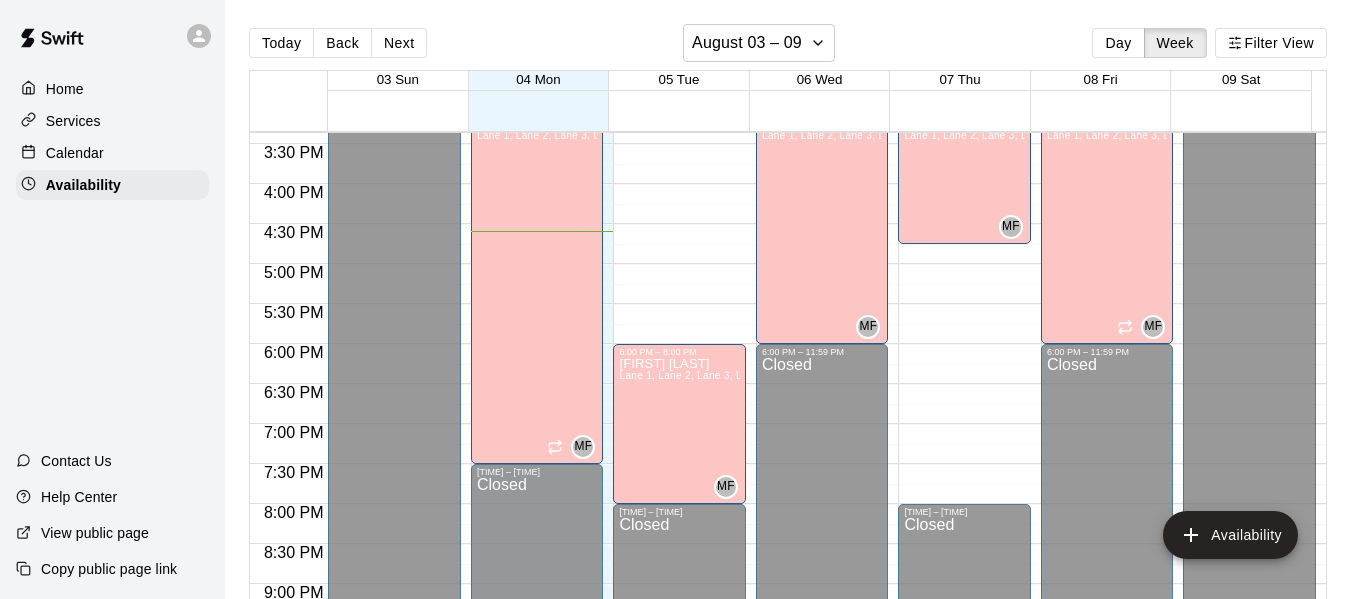 click on "12:00 AM – 3:00 PM Closed 3:00 PM – 4:45 PM Matt Field Lane 1, Lane 2, Lane 3, Lane 4, Lane 5, Lane 6, Lane 7 MF 8:00 PM – 11:59 PM Closed" at bounding box center (964, -136) 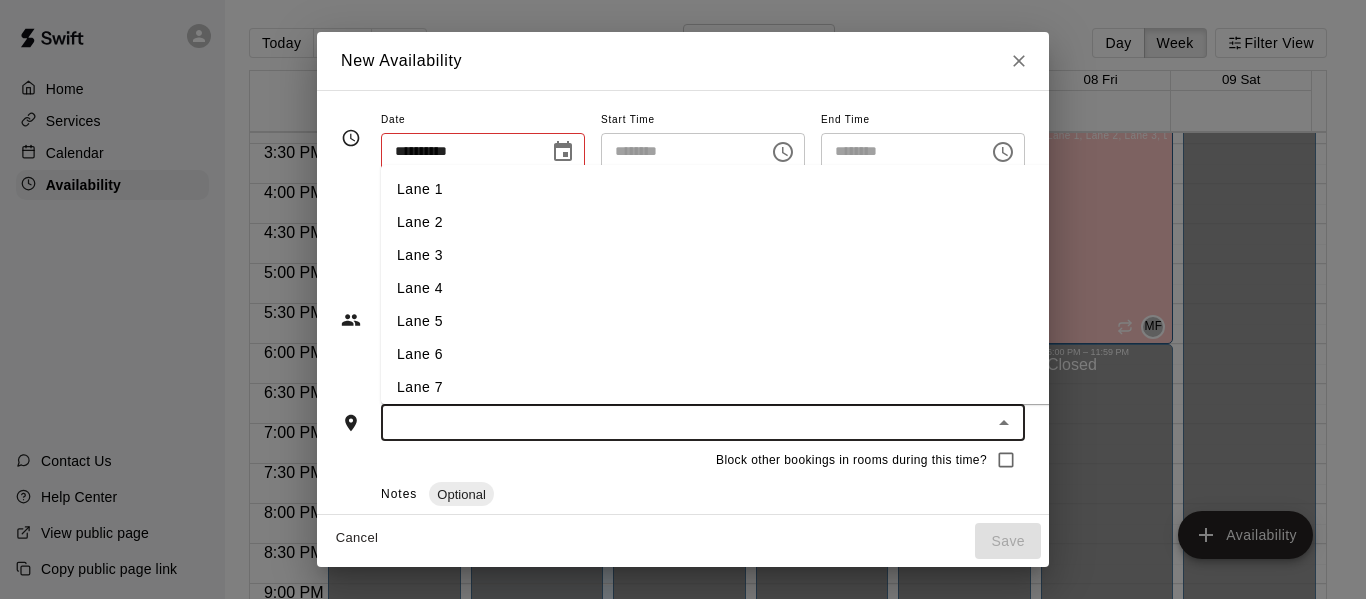 type on "**********" 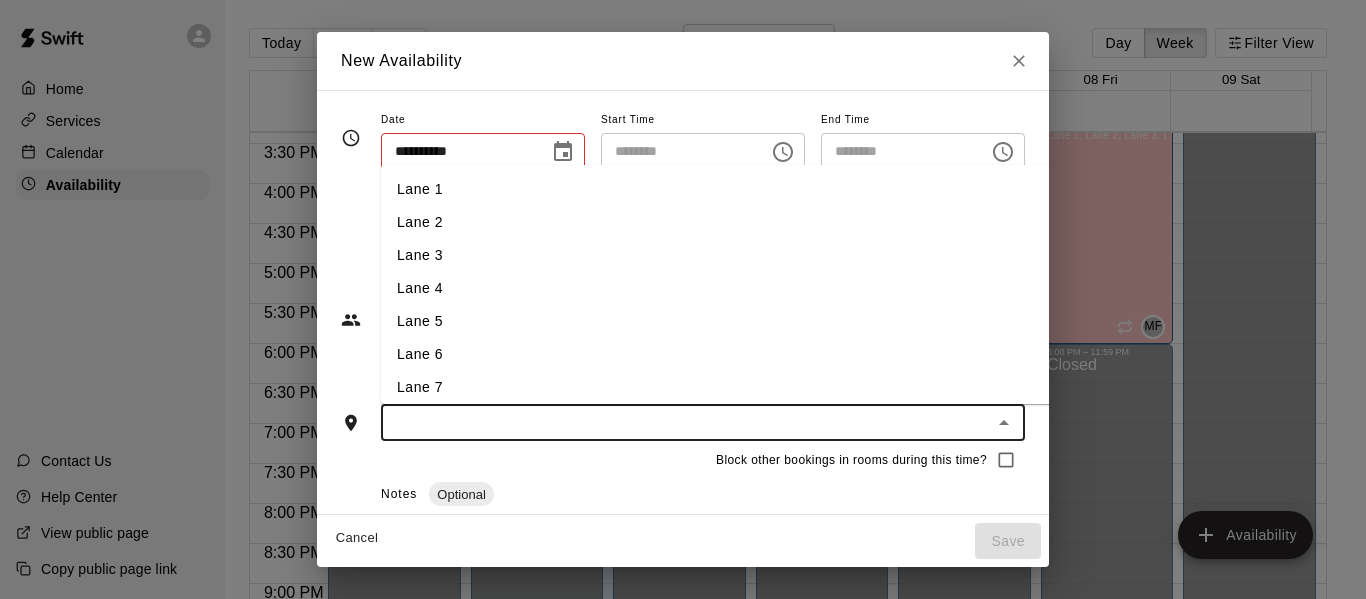 type on "********" 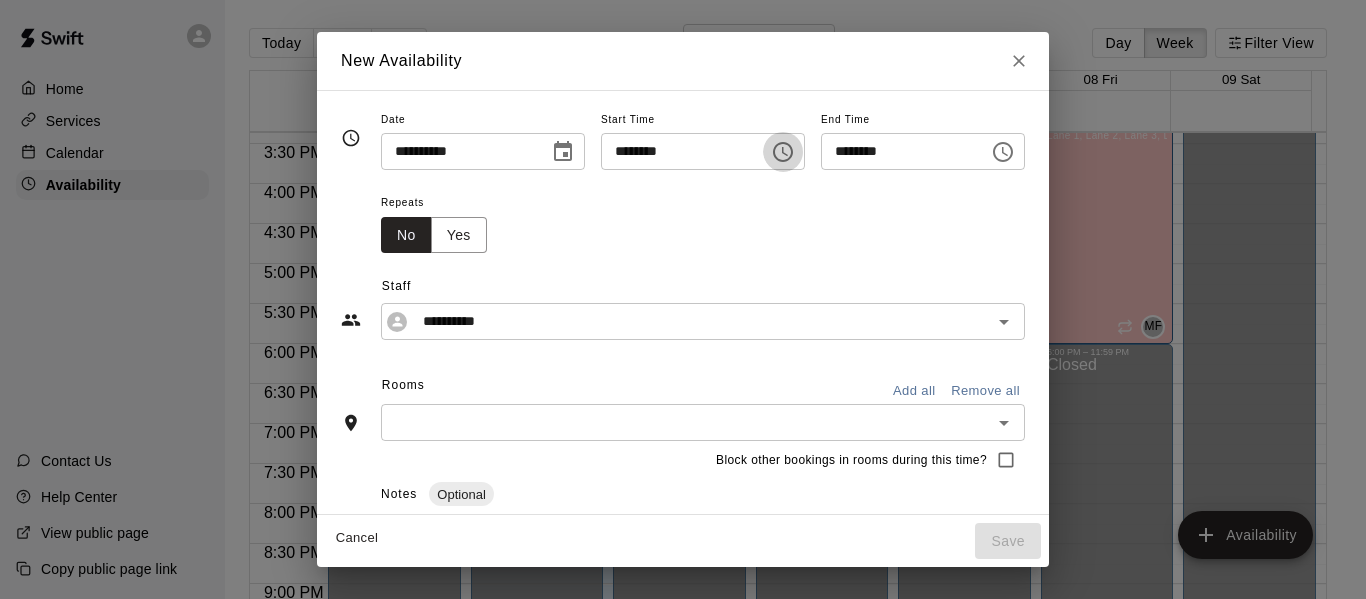 click 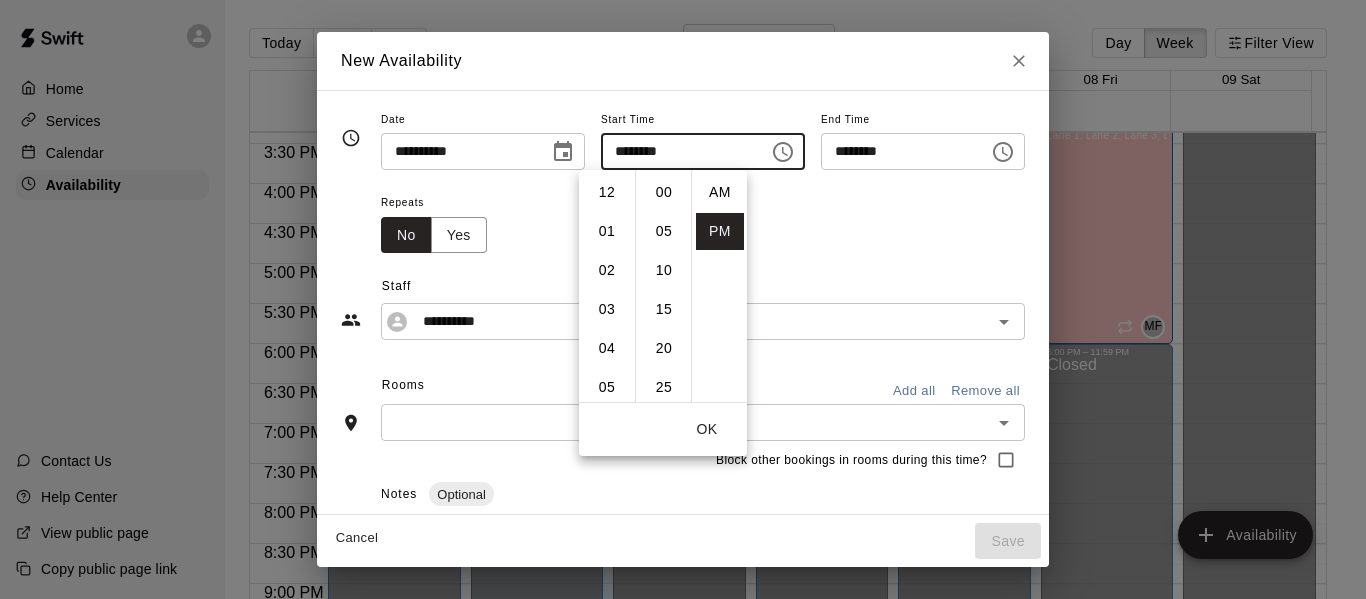 scroll, scrollTop: 234, scrollLeft: 0, axis: vertical 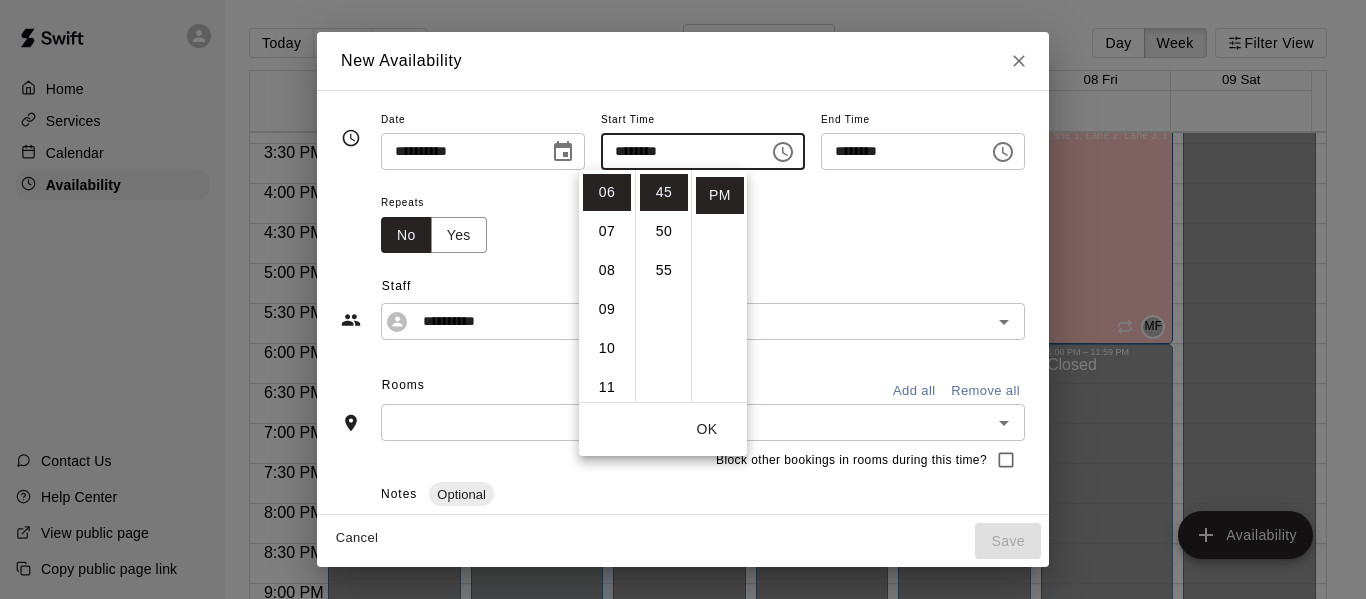 click 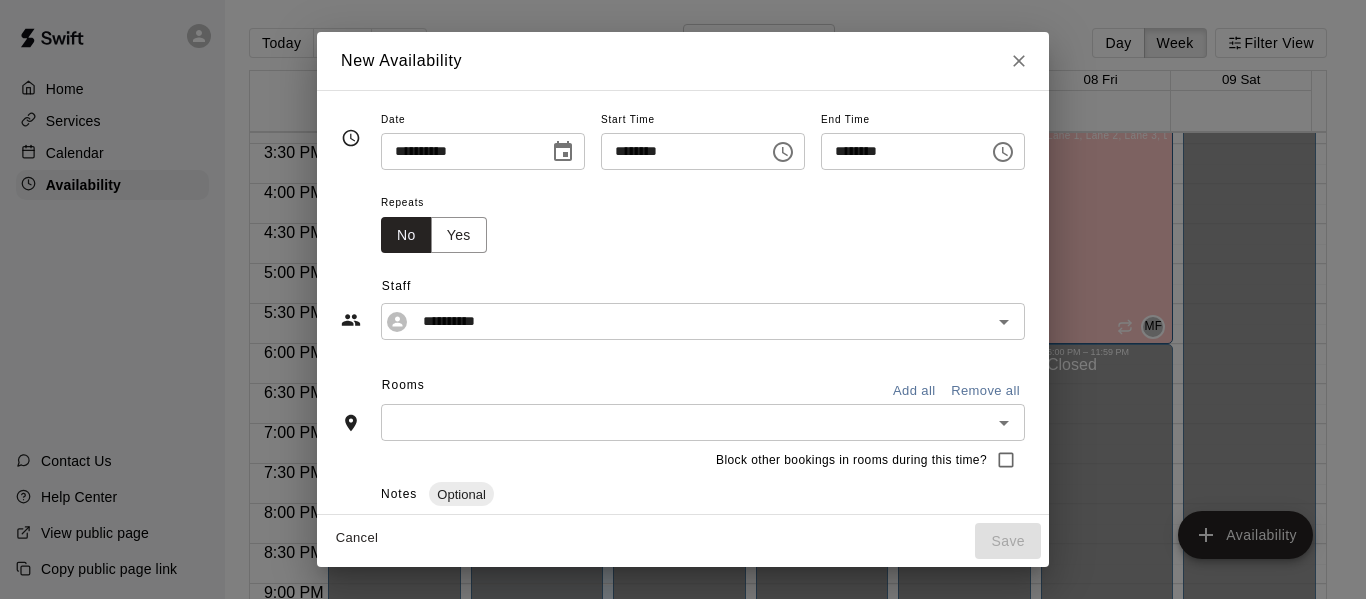 click 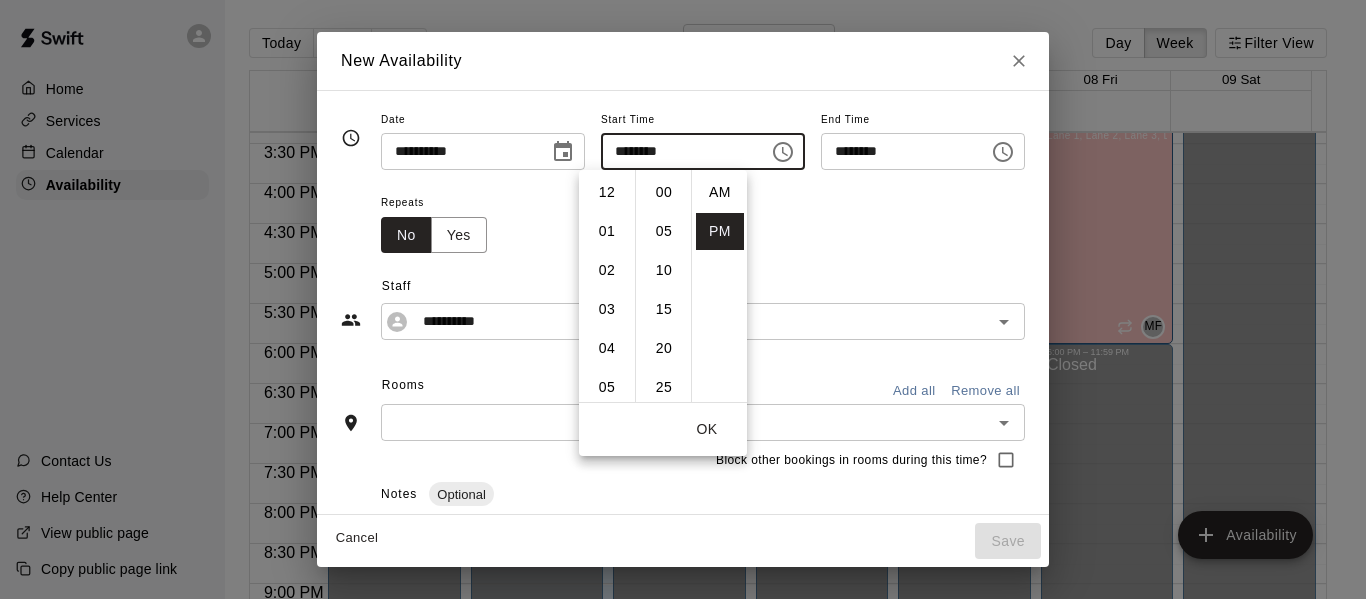 scroll, scrollTop: 234, scrollLeft: 0, axis: vertical 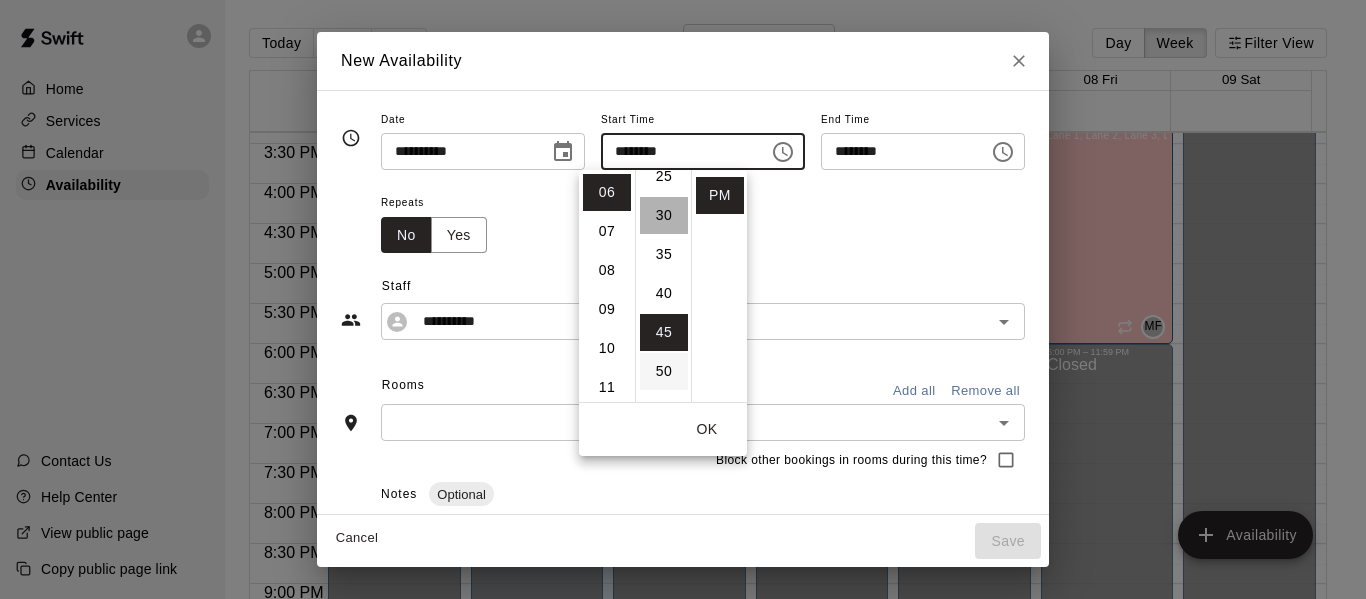 click on "30" at bounding box center (664, 215) 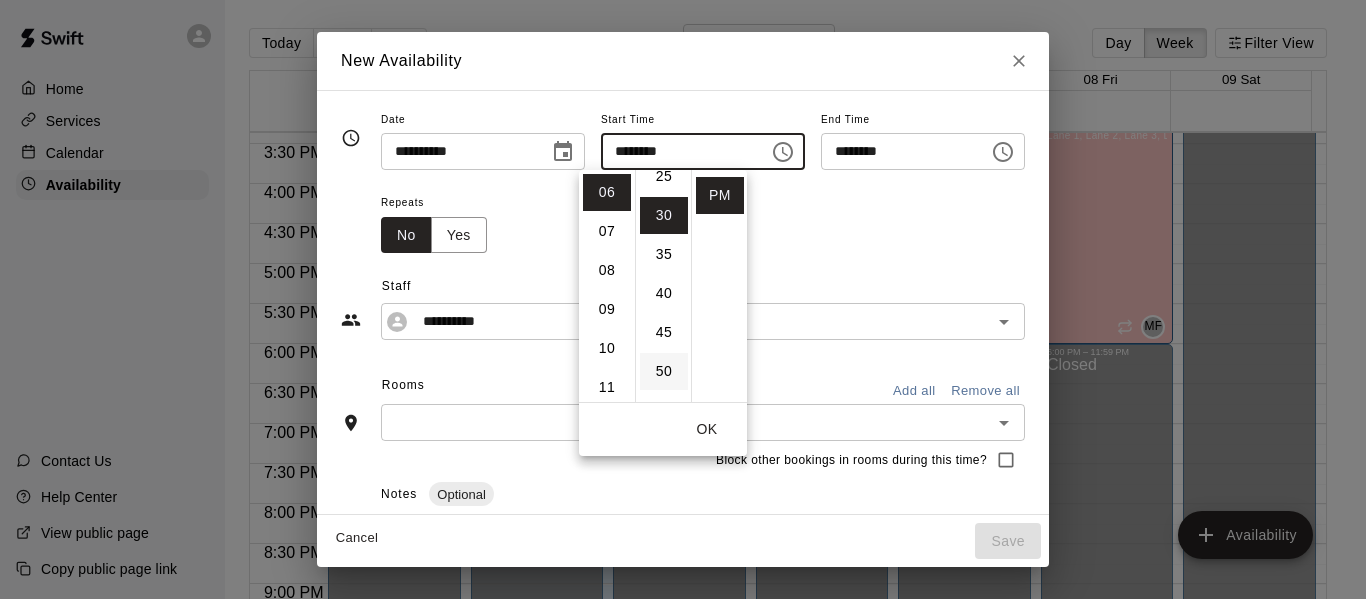 scroll, scrollTop: 234, scrollLeft: 0, axis: vertical 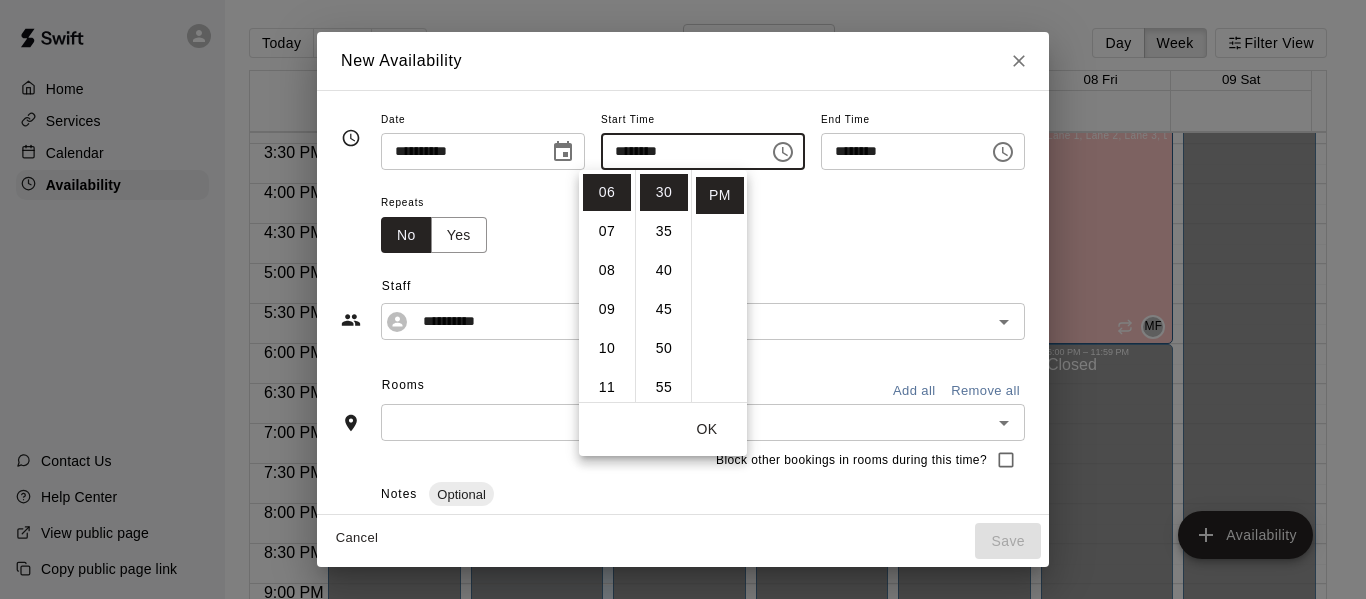 click 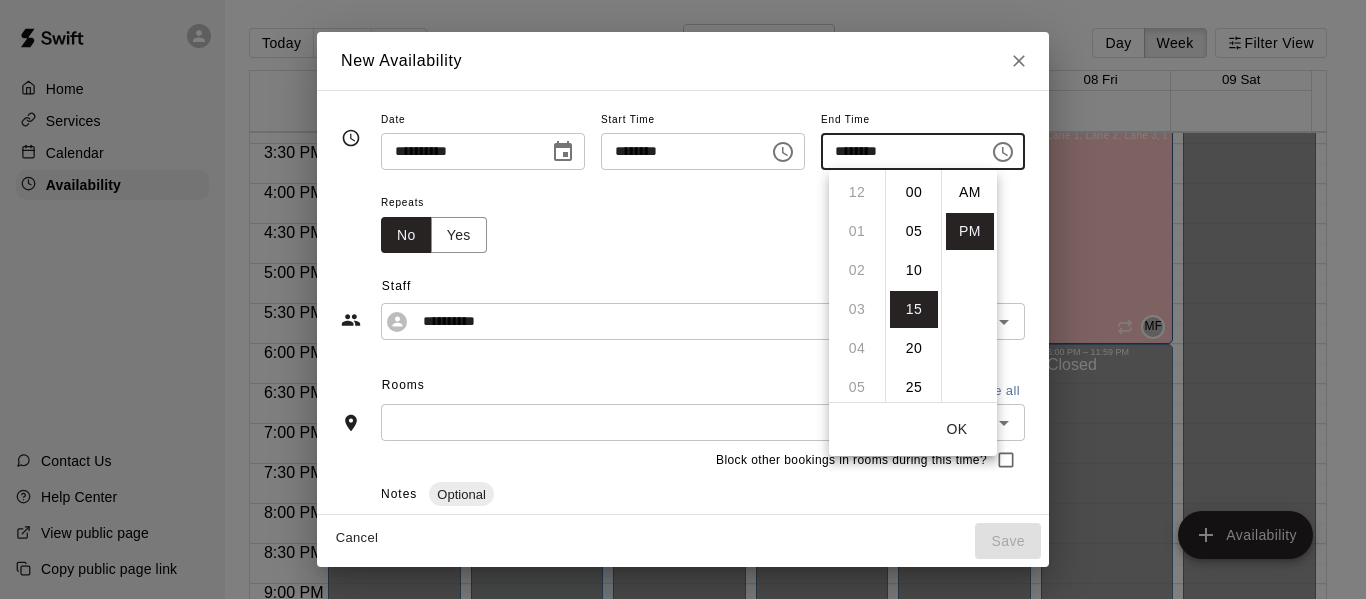 scroll, scrollTop: 273, scrollLeft: 0, axis: vertical 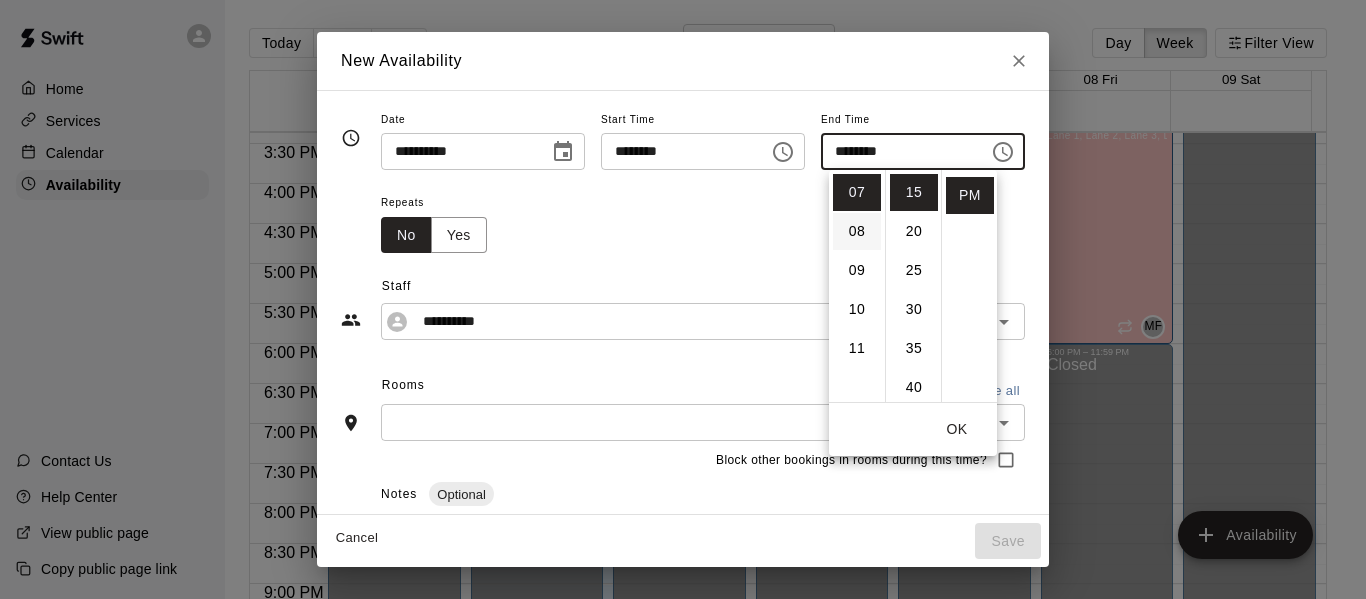 click on "08" at bounding box center (857, 231) 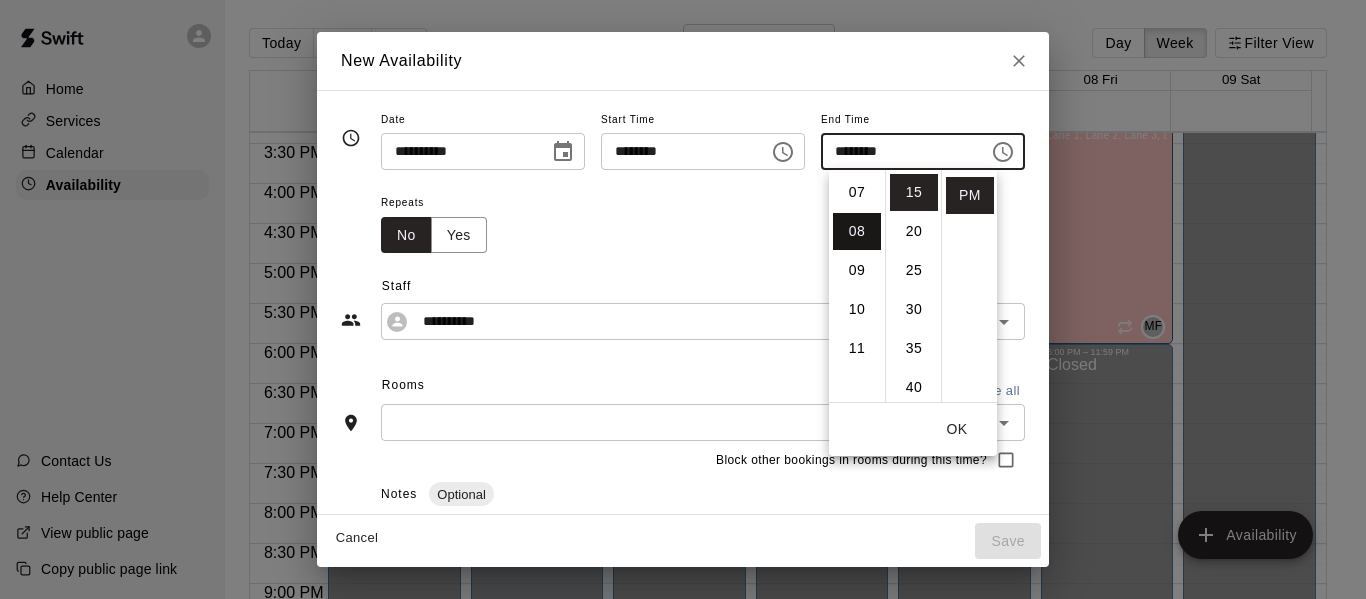 scroll, scrollTop: 312, scrollLeft: 0, axis: vertical 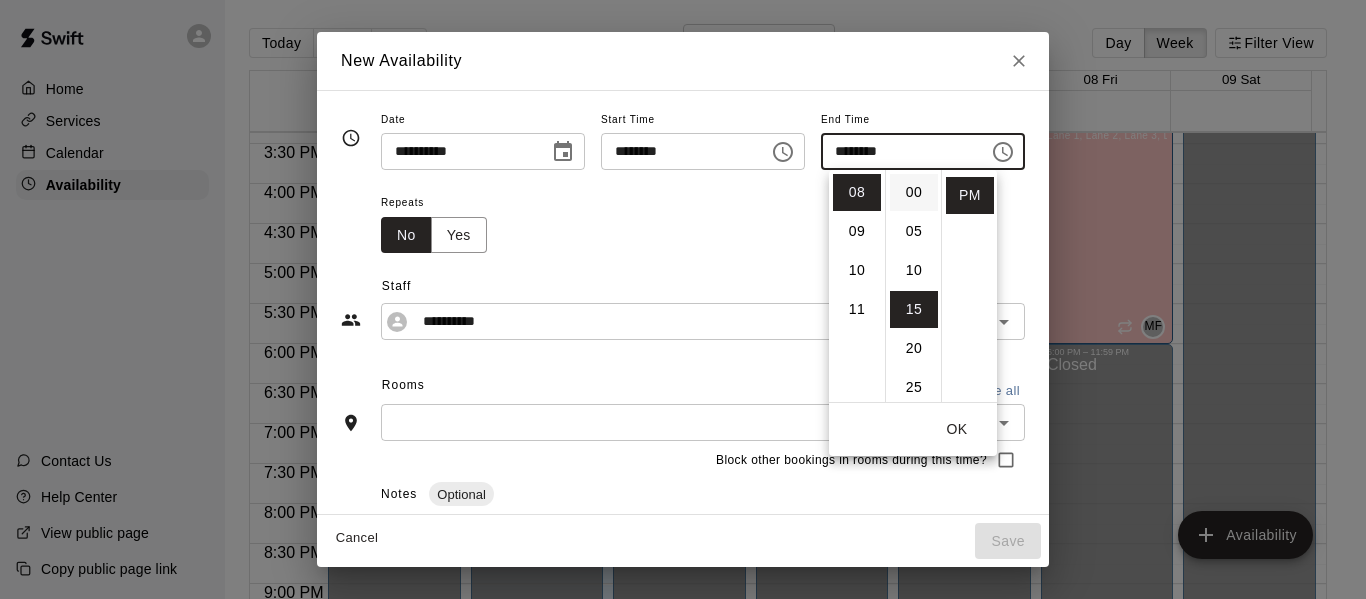 click on "00" at bounding box center [914, 192] 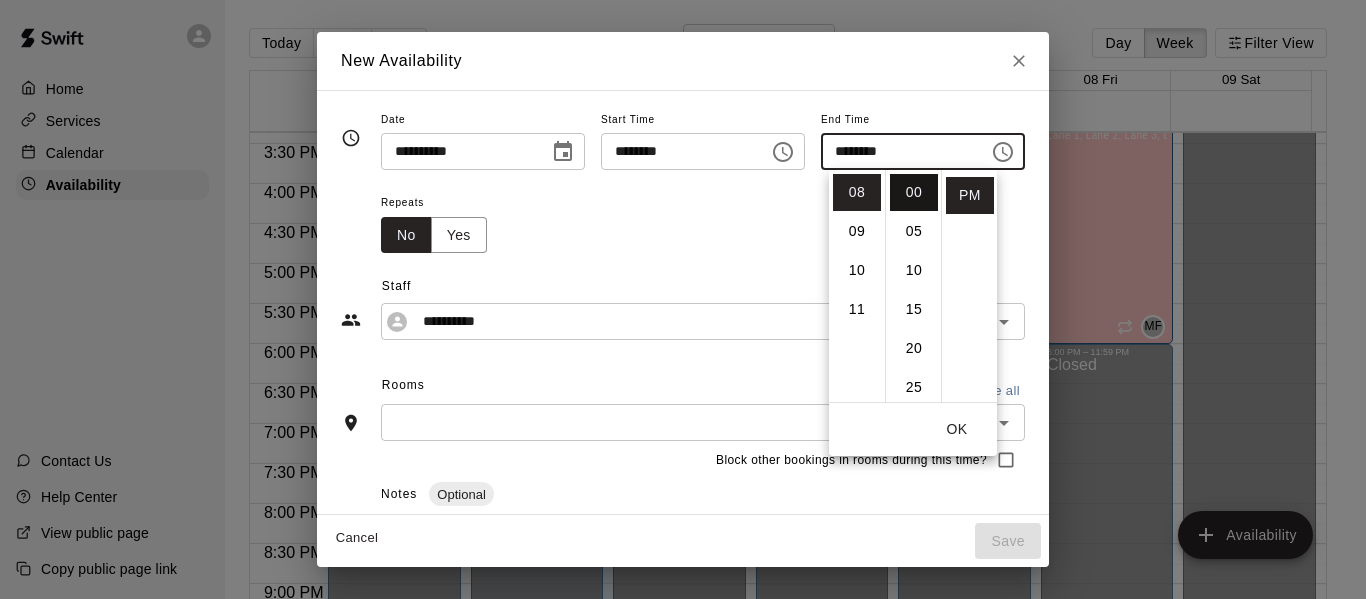 type on "********" 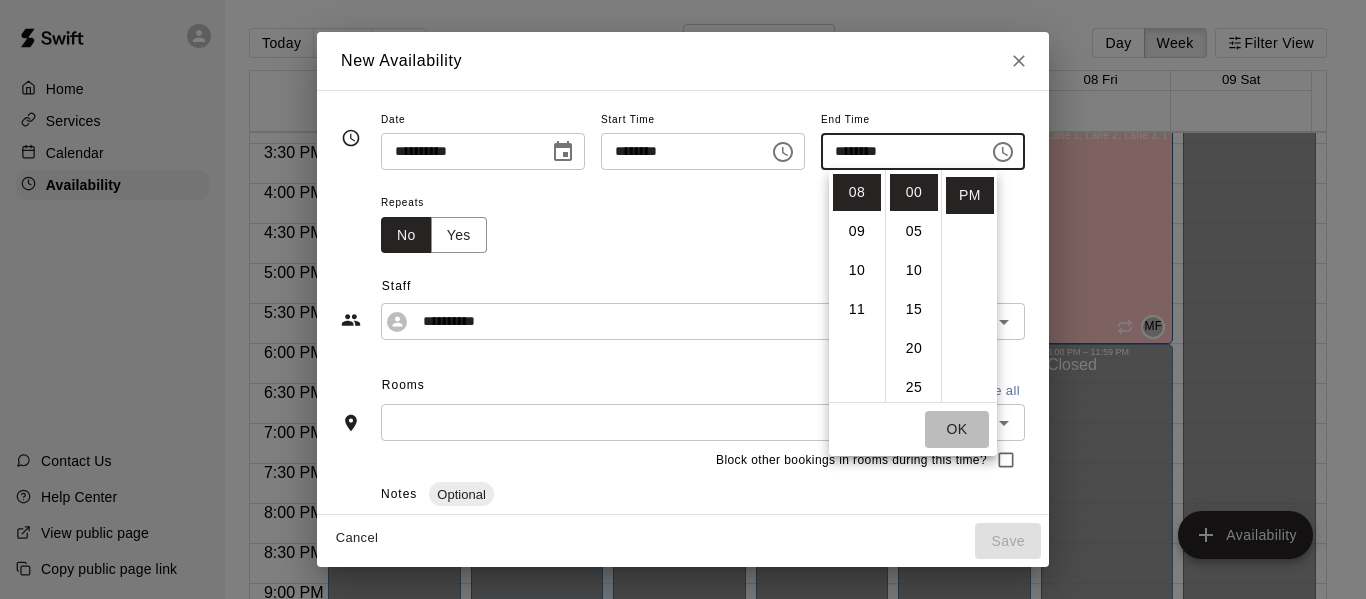 click on "OK" at bounding box center [957, 429] 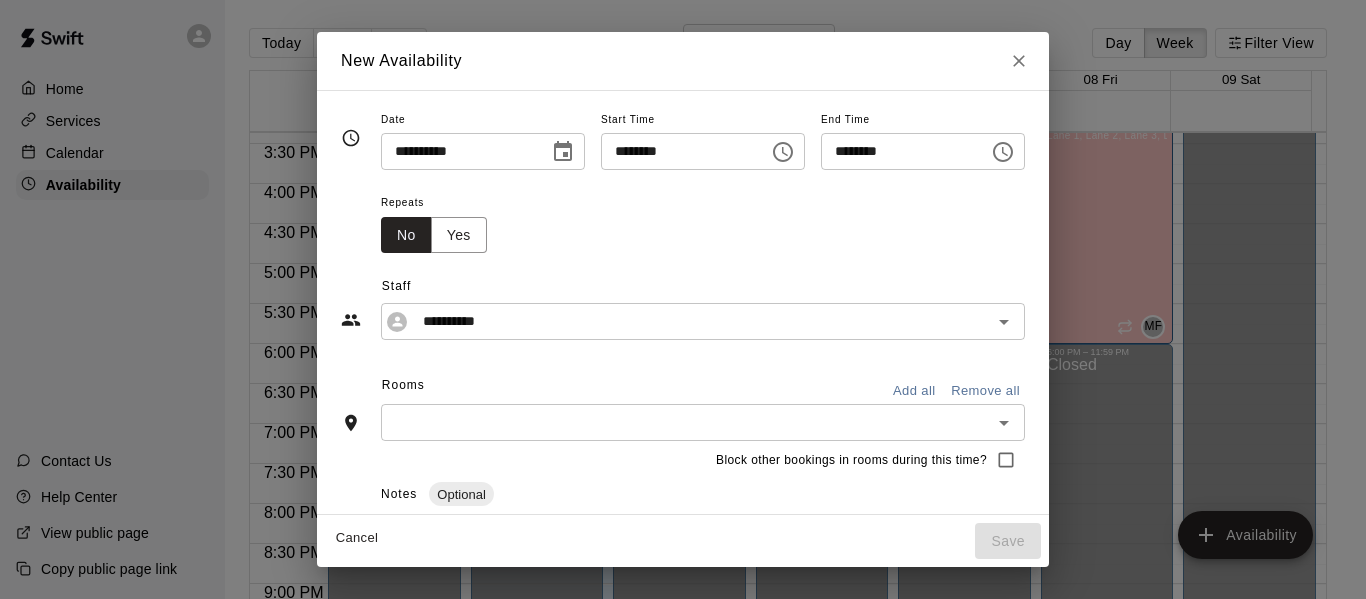 click on "Add all" at bounding box center [914, 391] 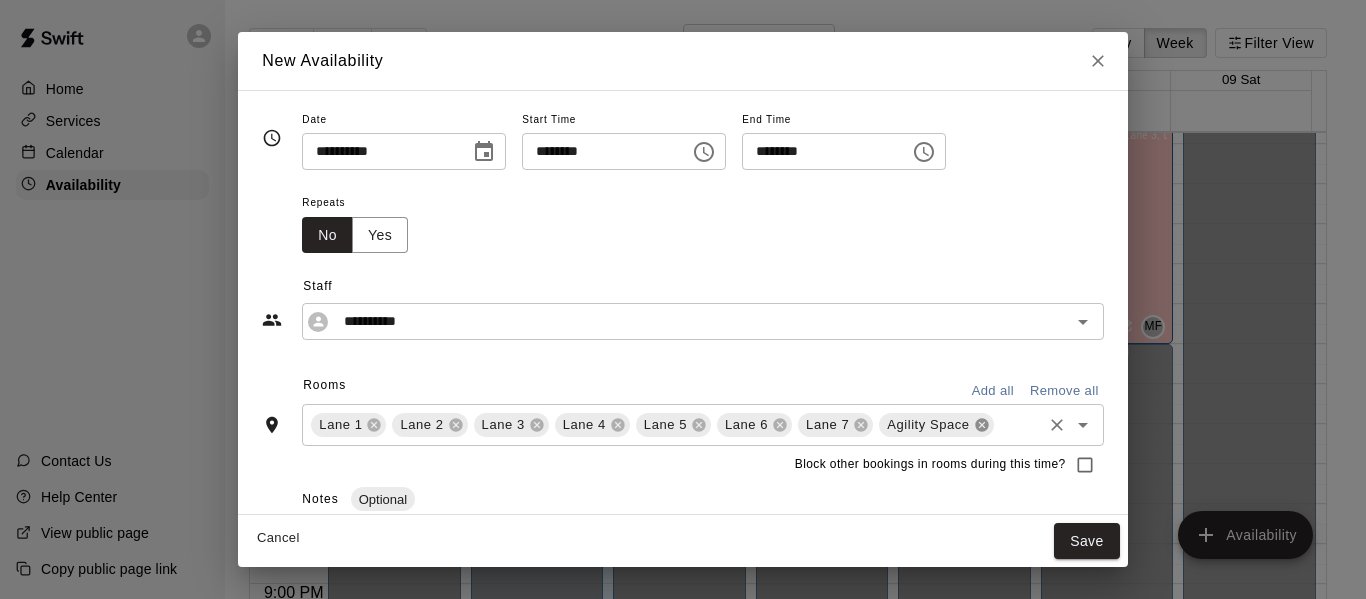 click 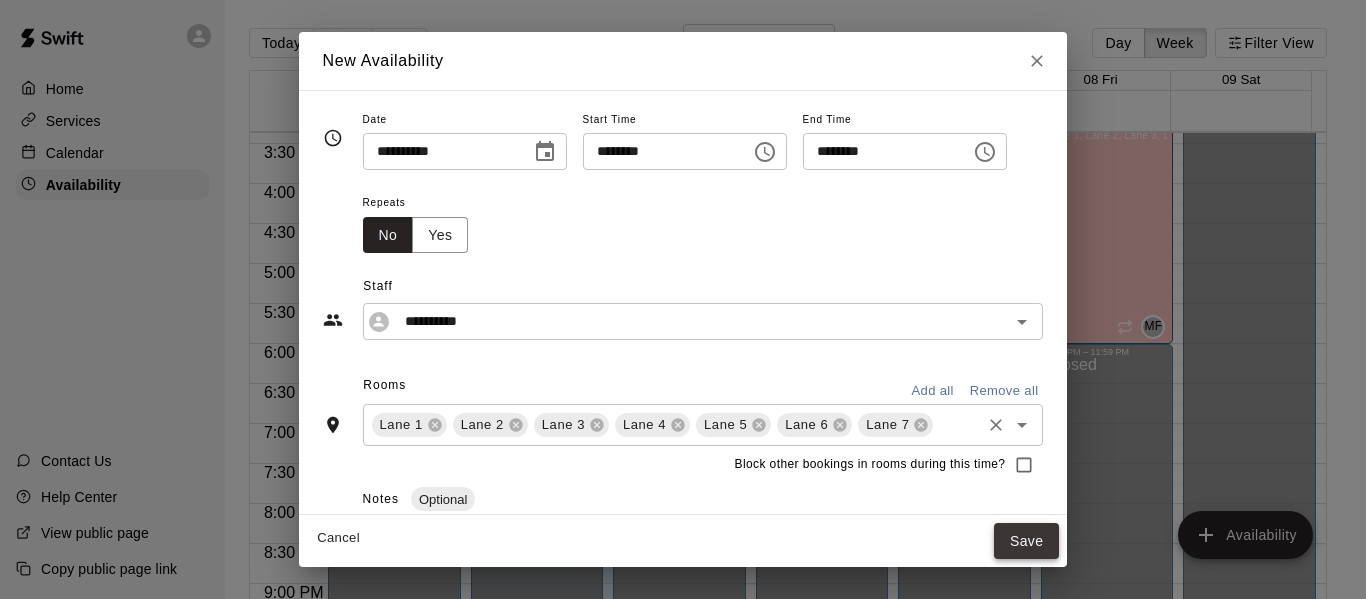 click on "Save" at bounding box center [1027, 541] 